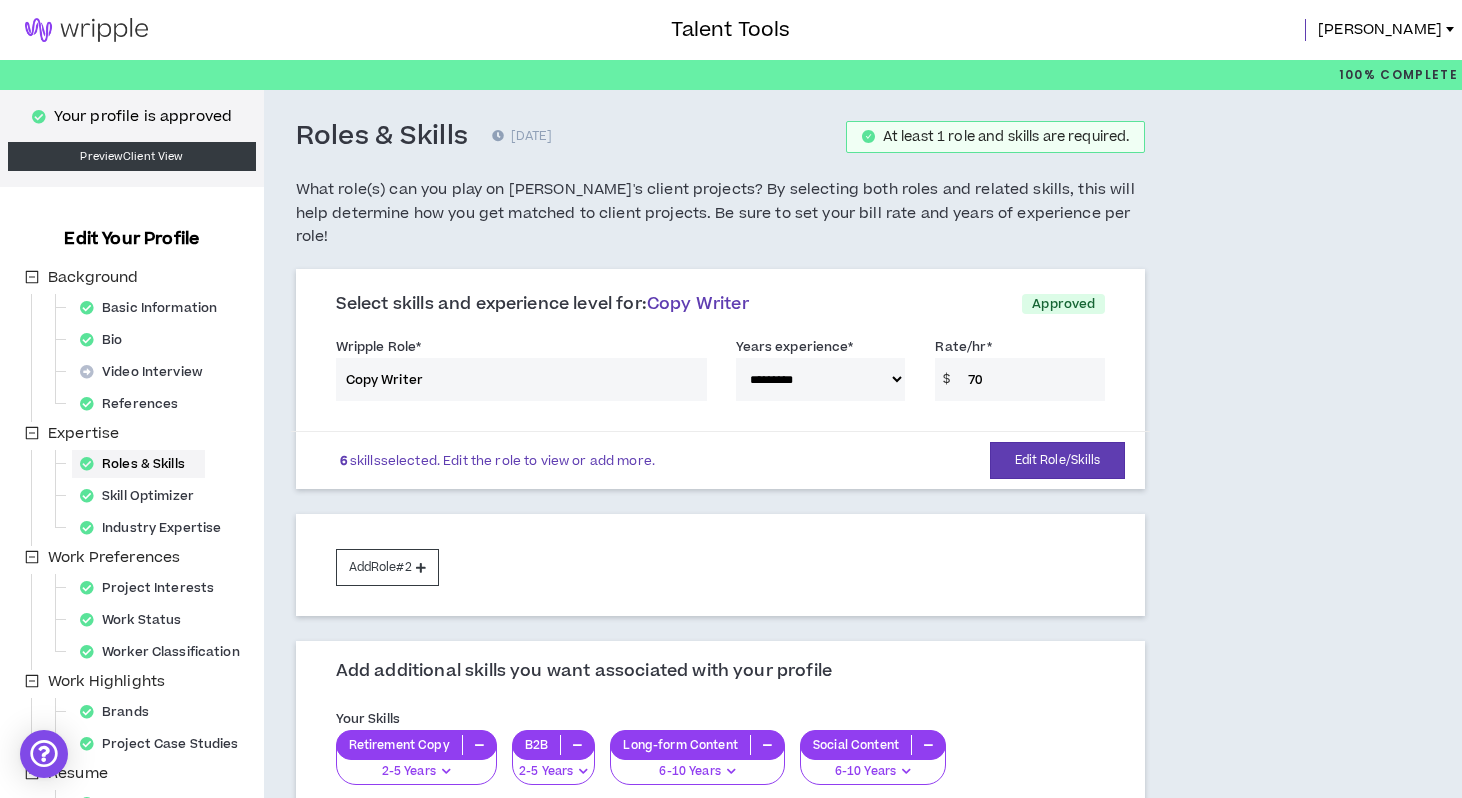 select on "**" 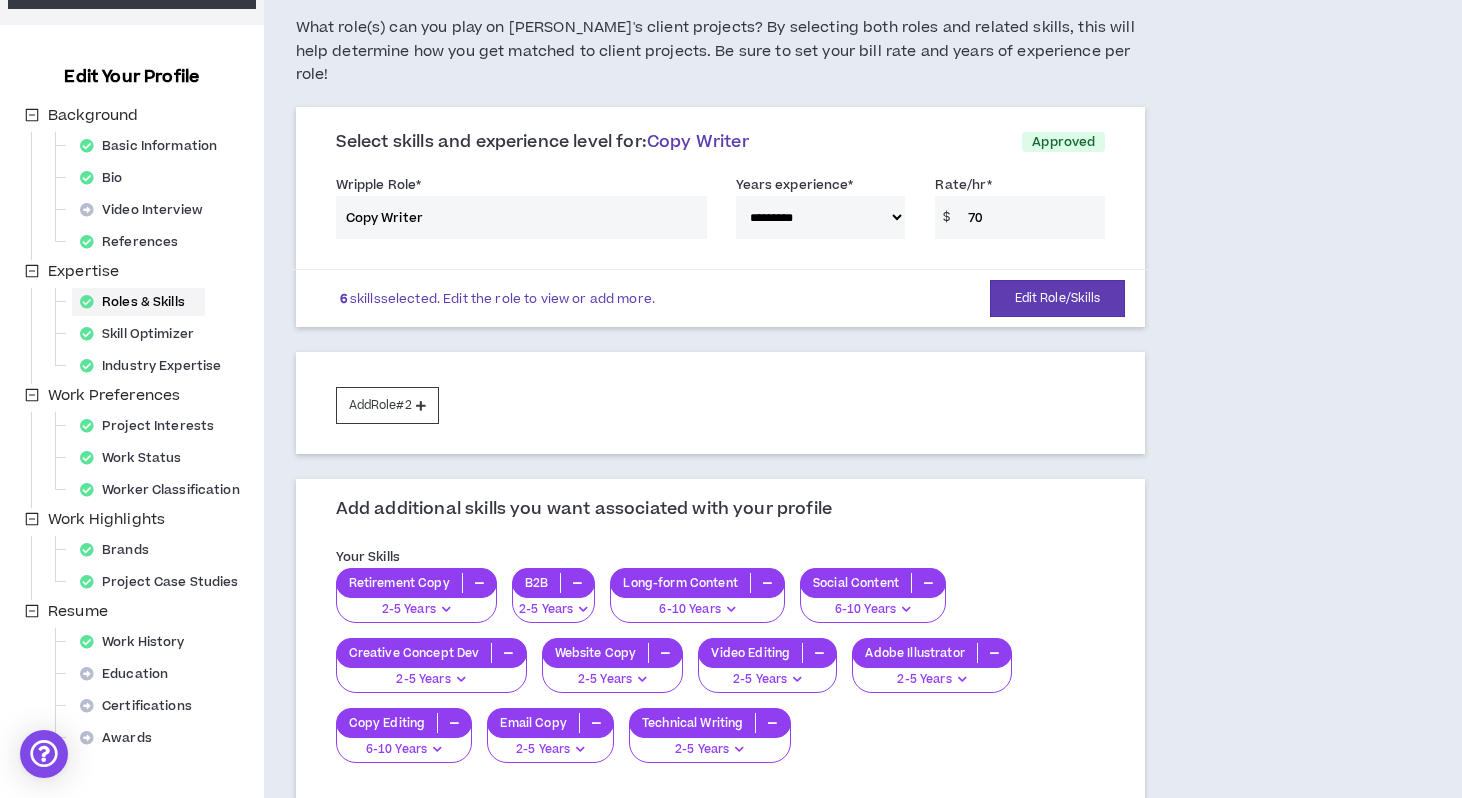 scroll, scrollTop: 0, scrollLeft: 0, axis: both 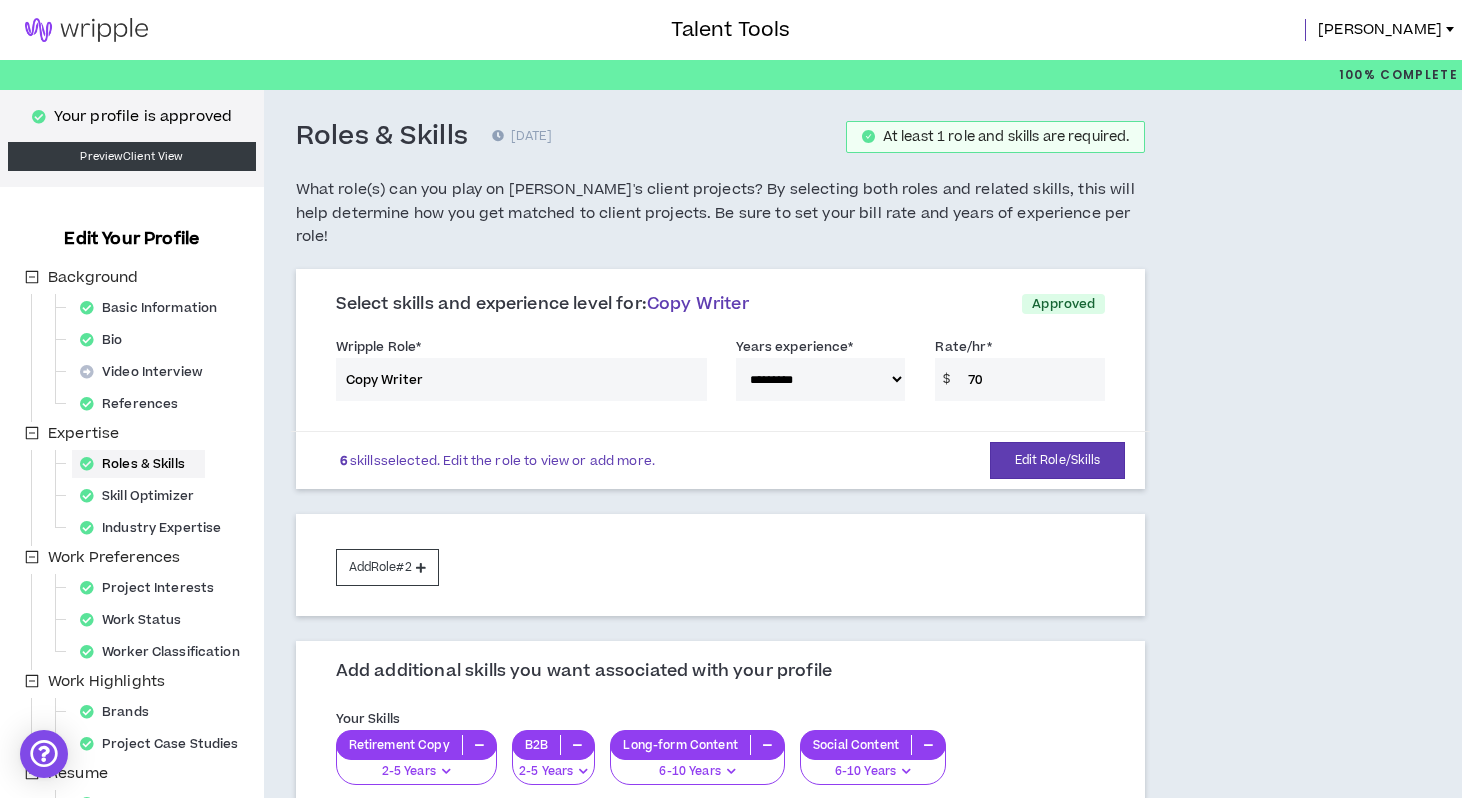 click at bounding box center [86, 30] 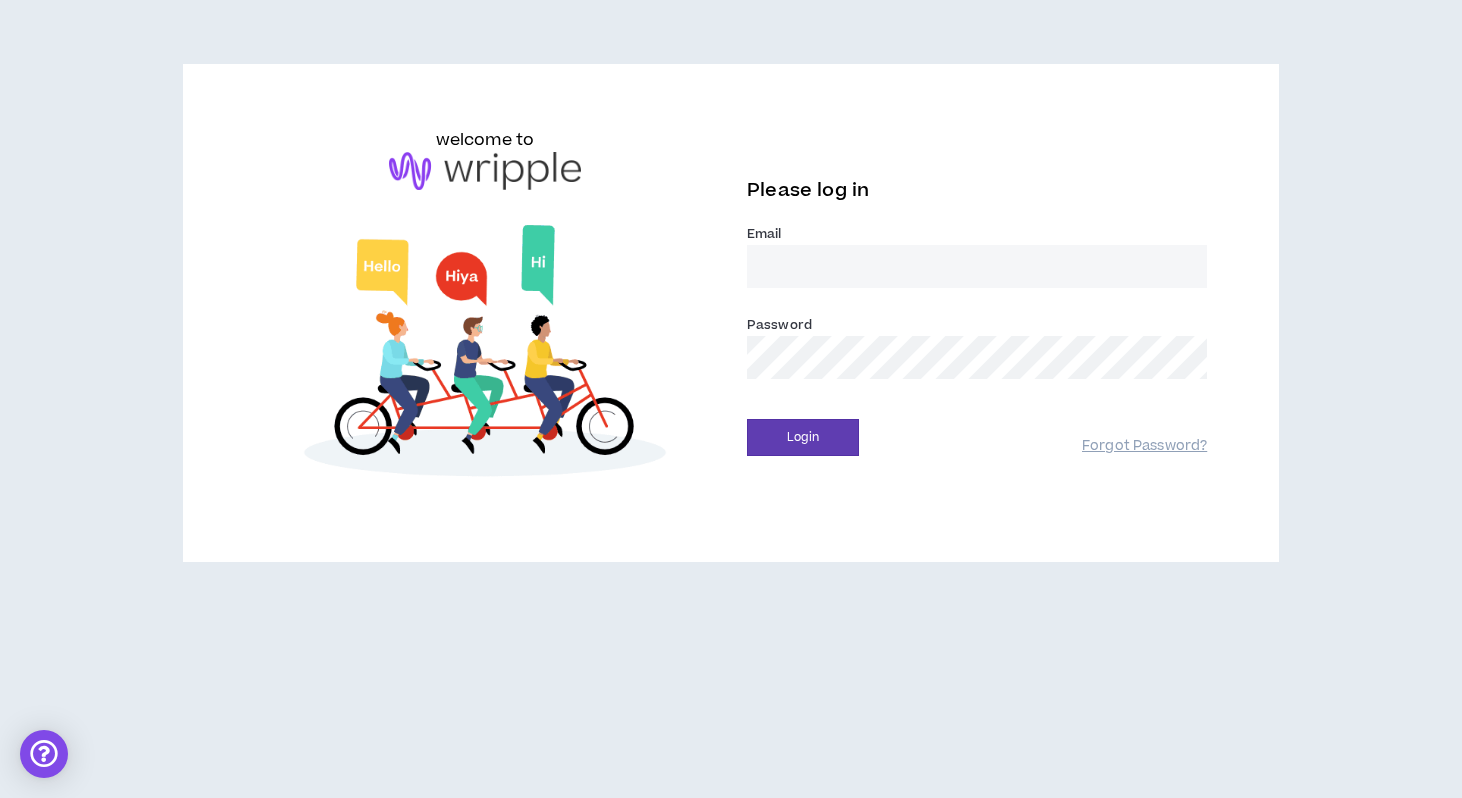click on "Email  *" at bounding box center (977, 255) 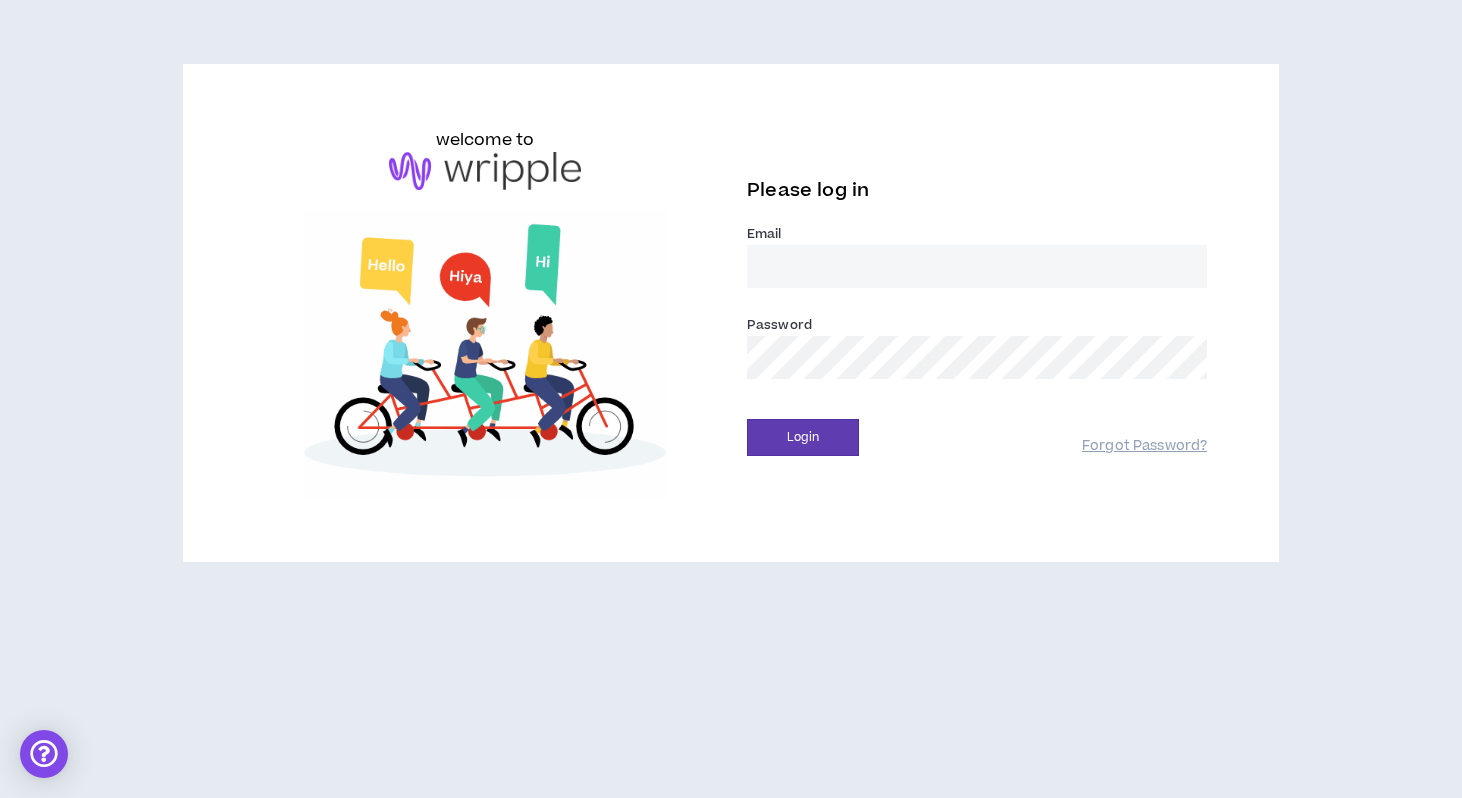 click on "Email  *" at bounding box center (977, 266) 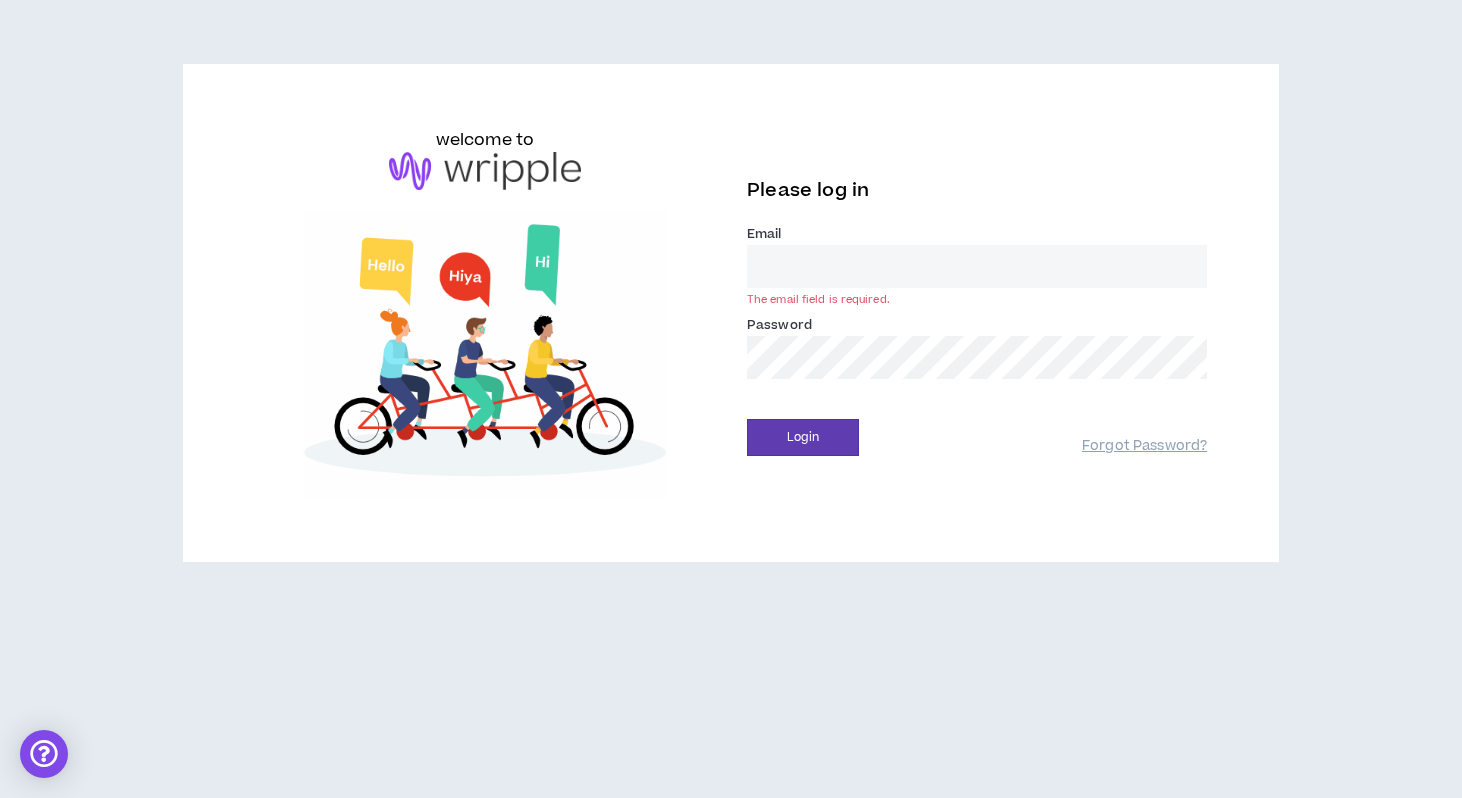 type on "anabel.prince@gmail.com" 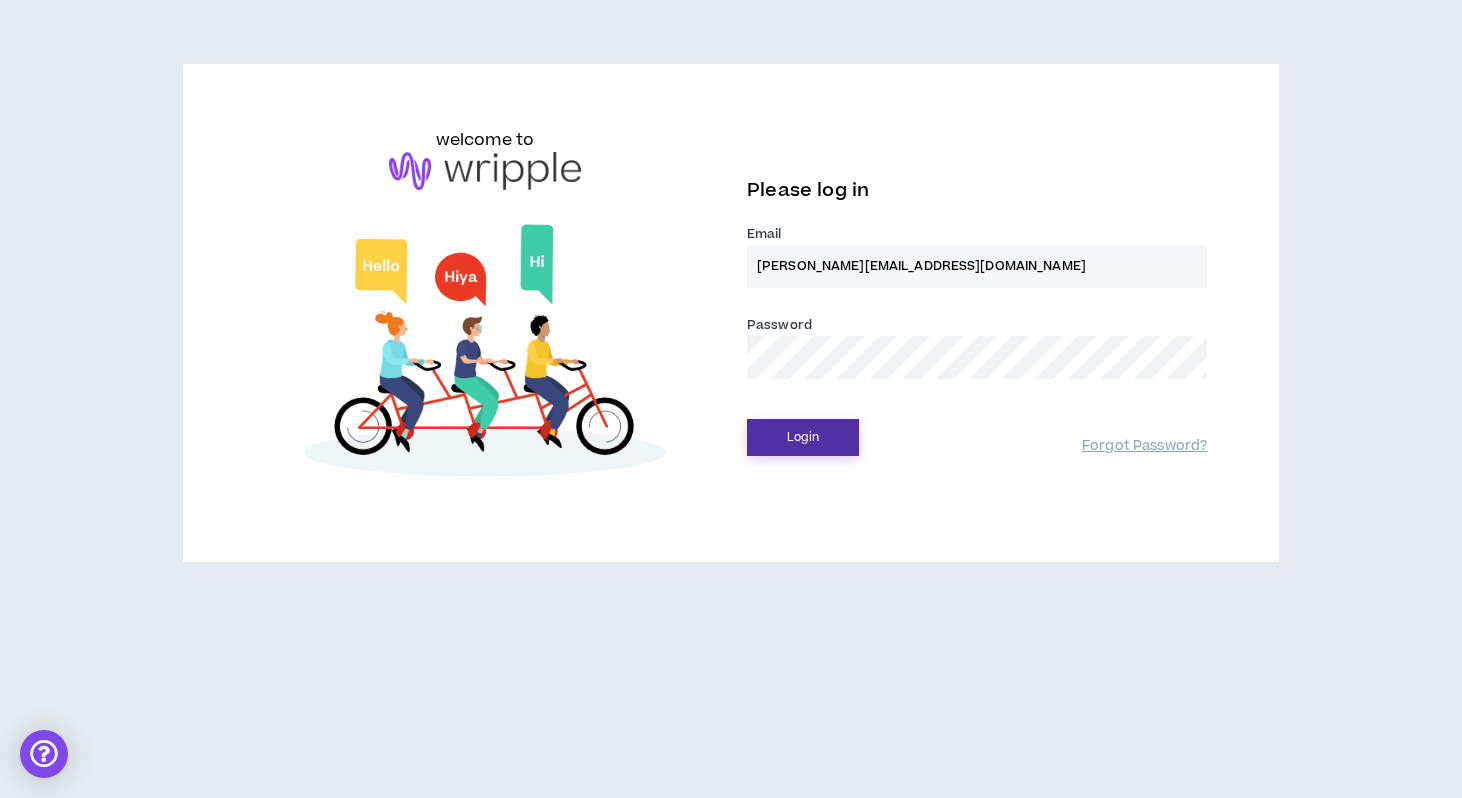 click on "Login" at bounding box center (803, 437) 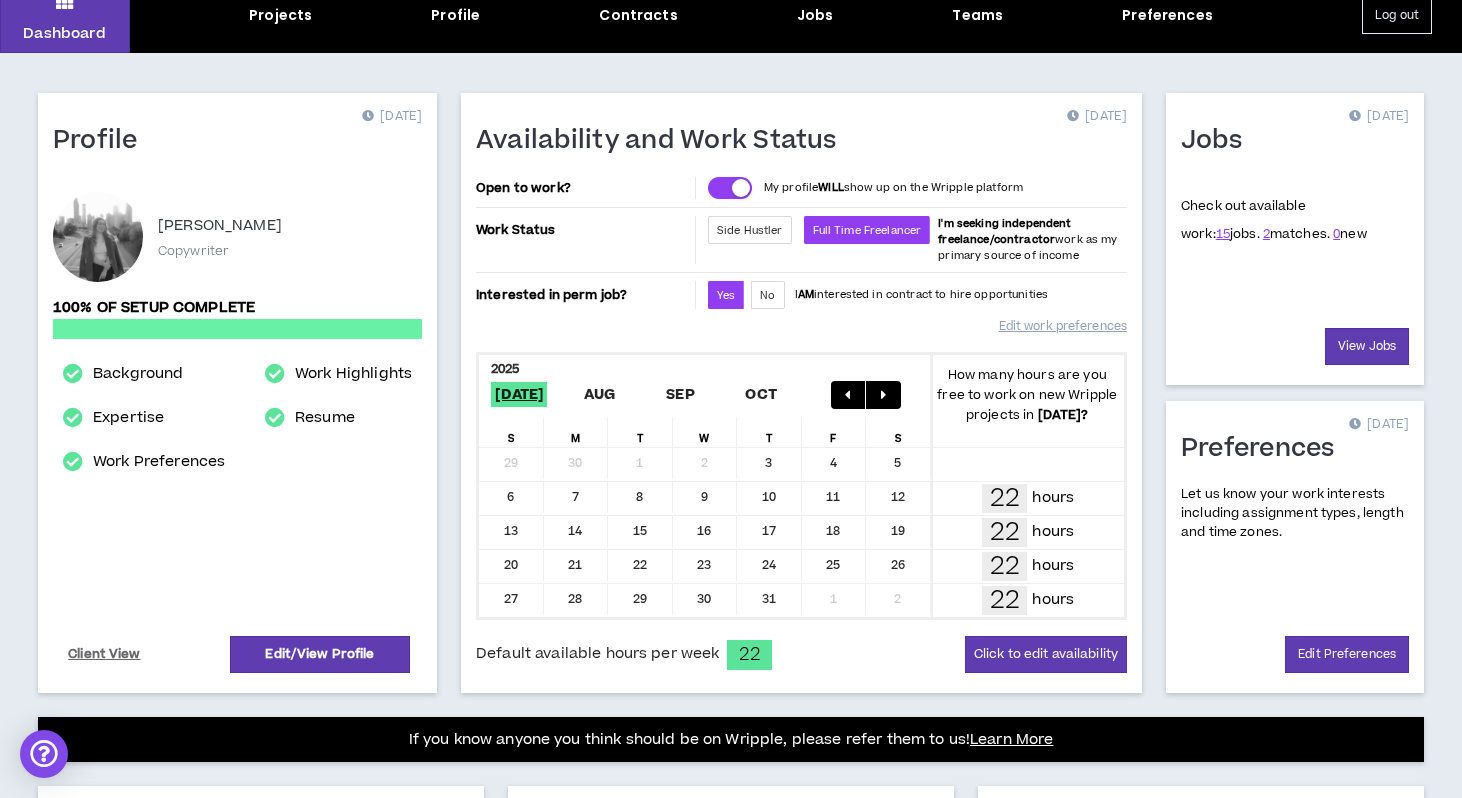scroll, scrollTop: 91, scrollLeft: 0, axis: vertical 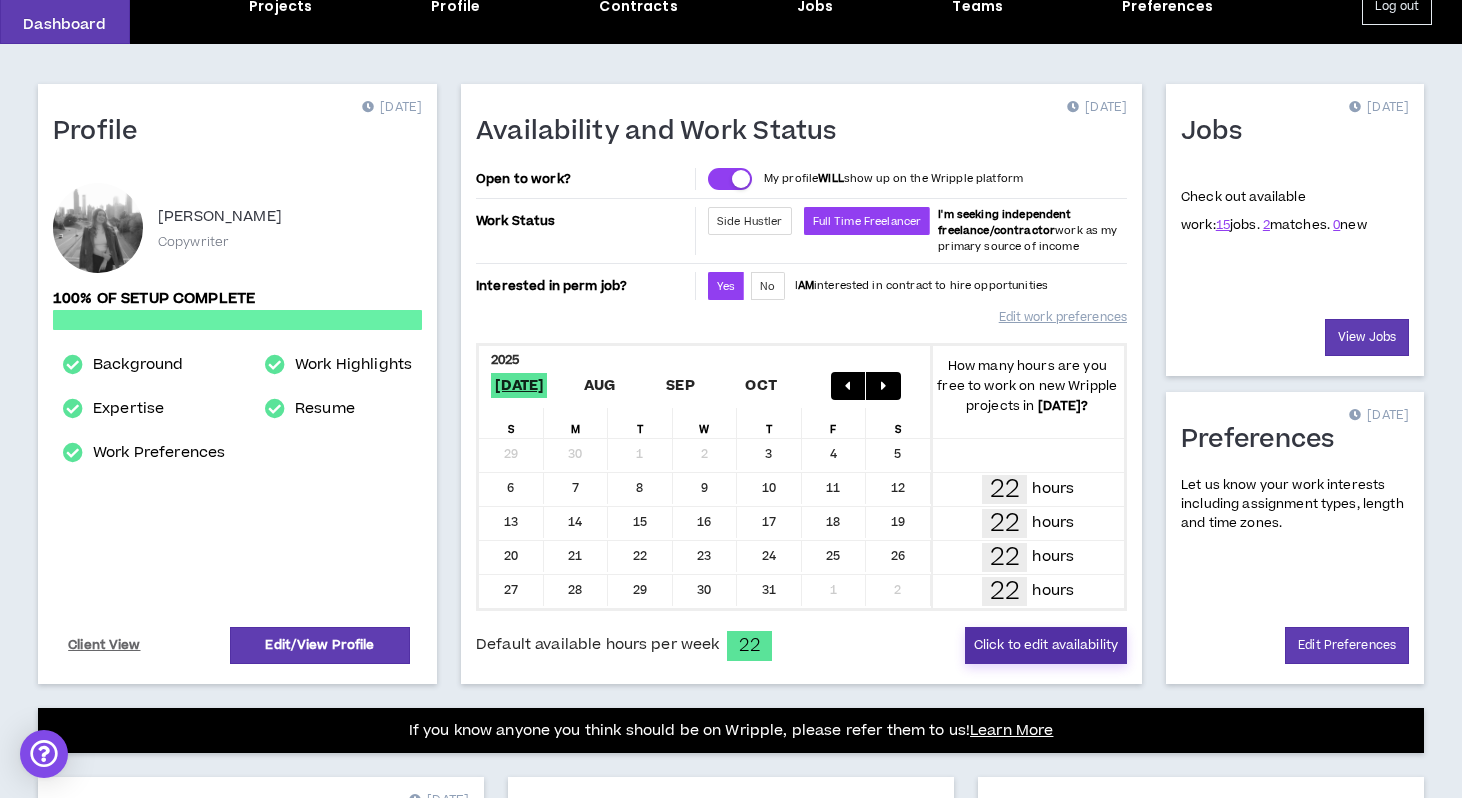click on "Click to edit availability" at bounding box center [1046, 645] 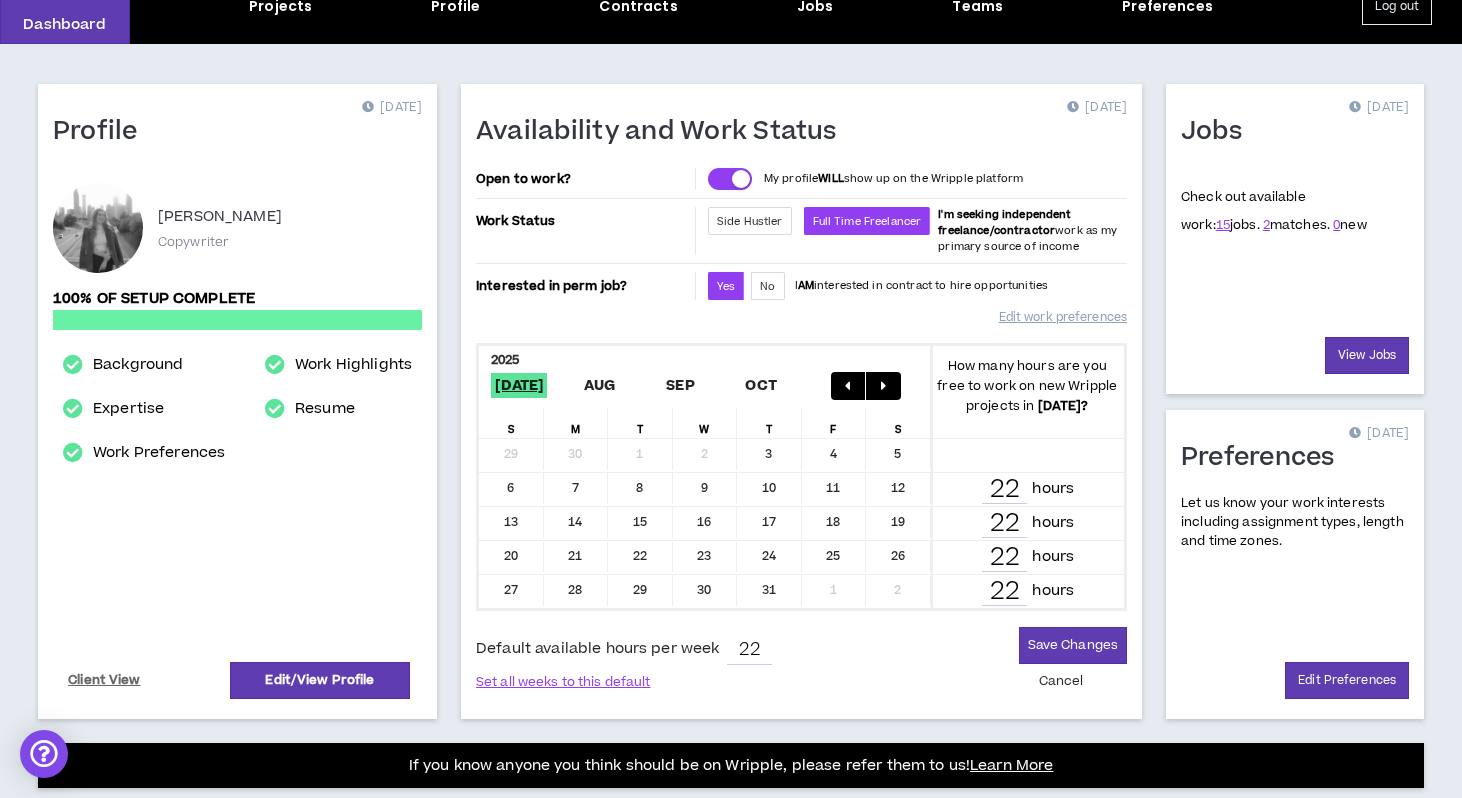 click on "22 hours" at bounding box center [1028, 523] 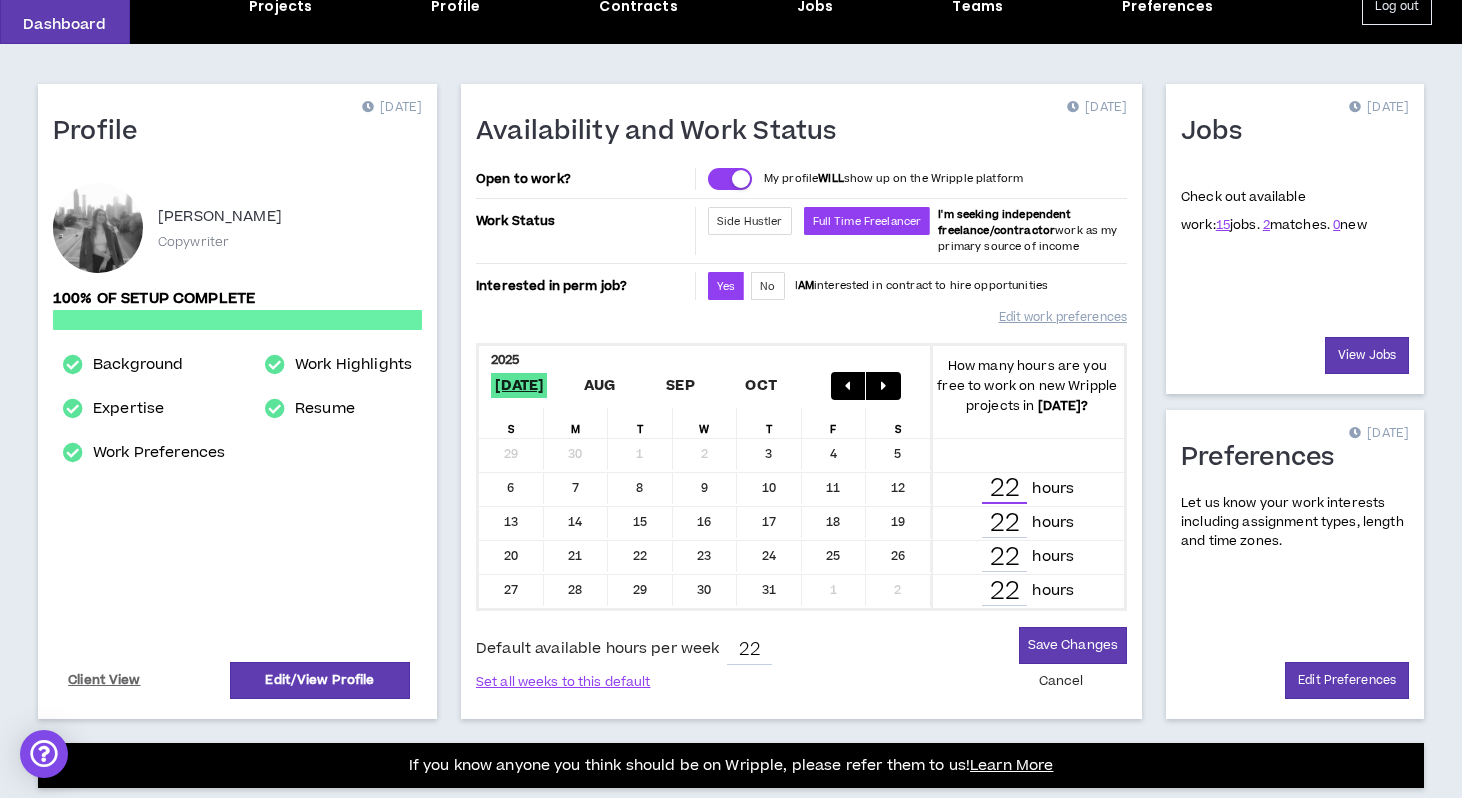 click on "22" at bounding box center (1004, 489) 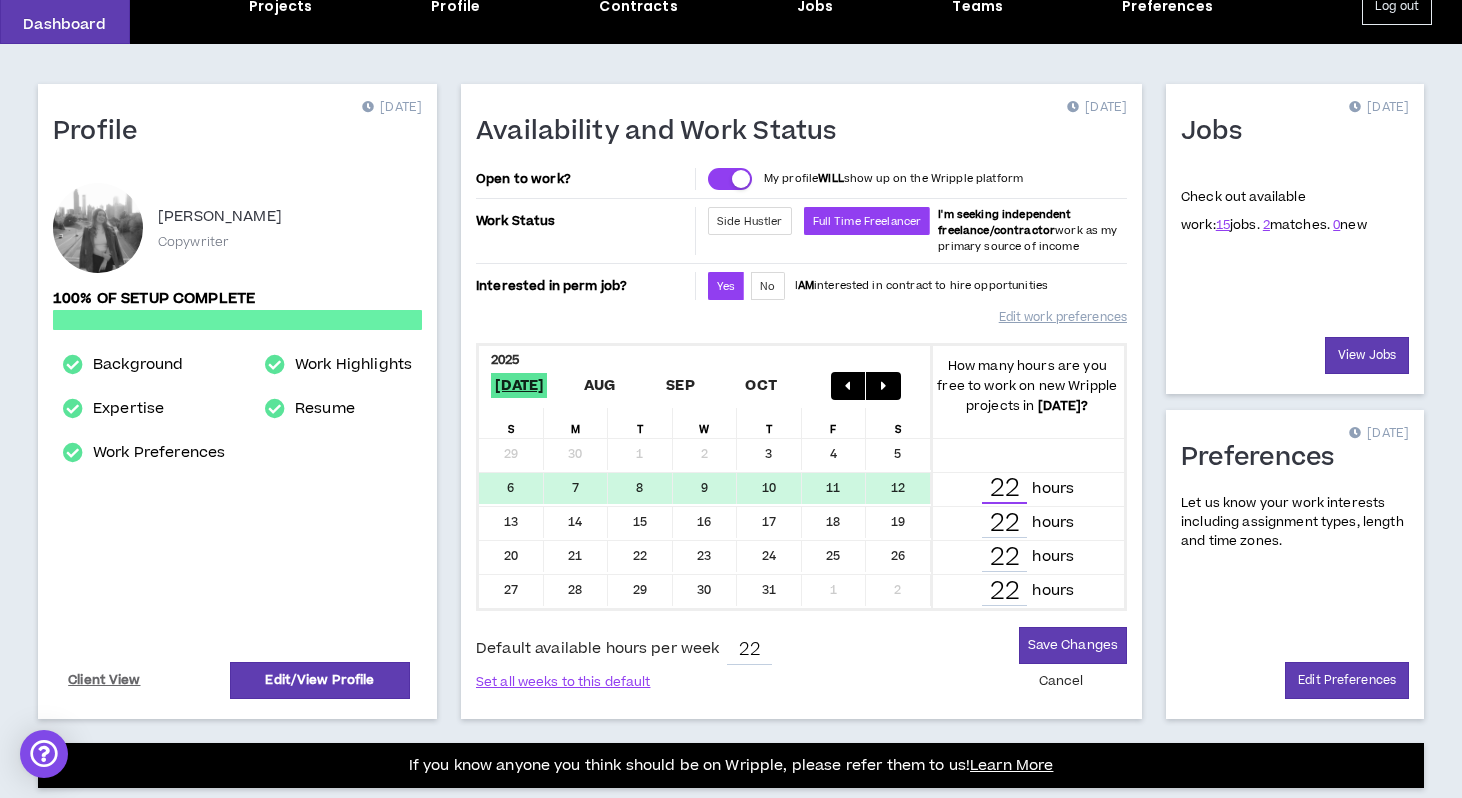 type on "2" 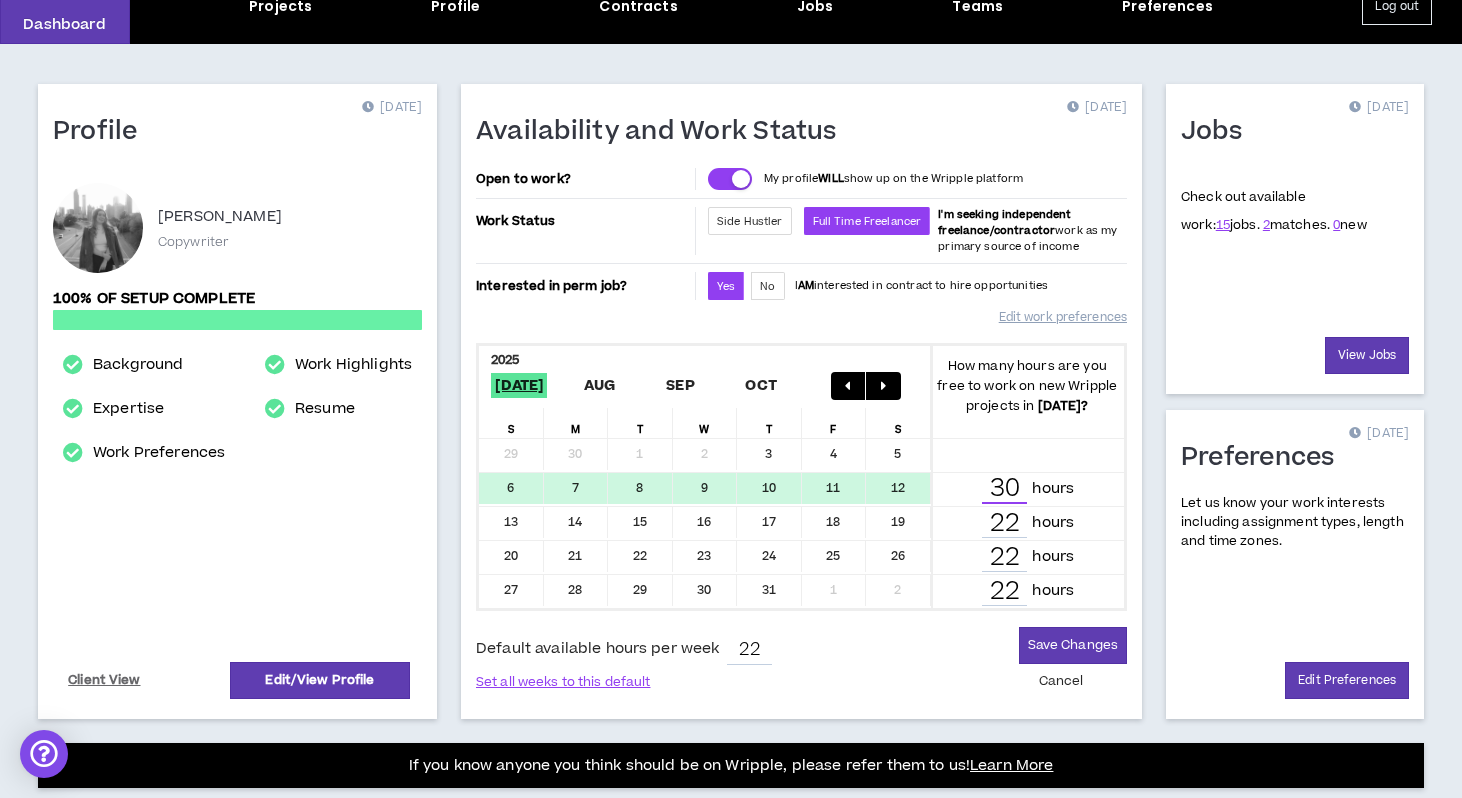 type on "30" 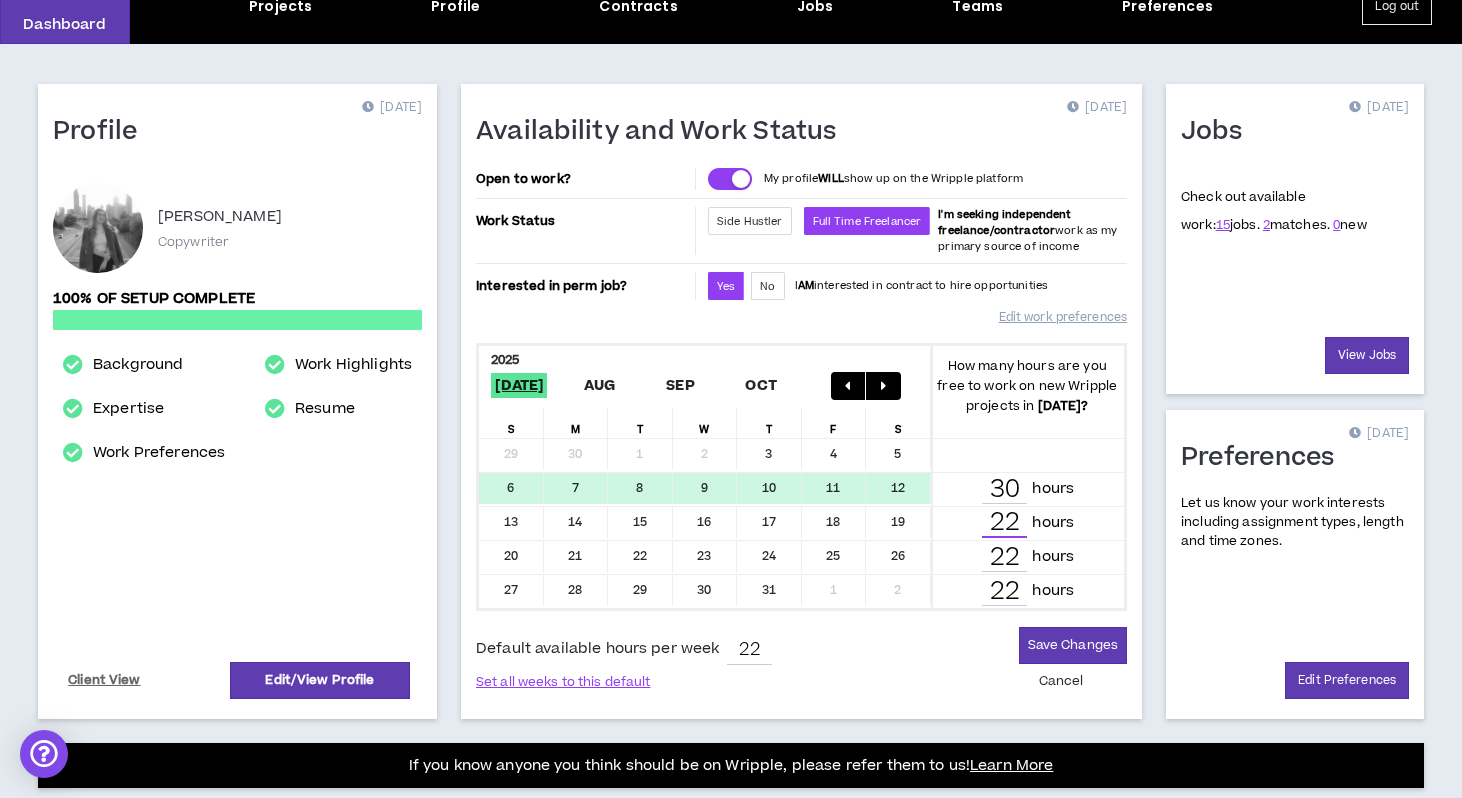click on "22" at bounding box center (1004, 523) 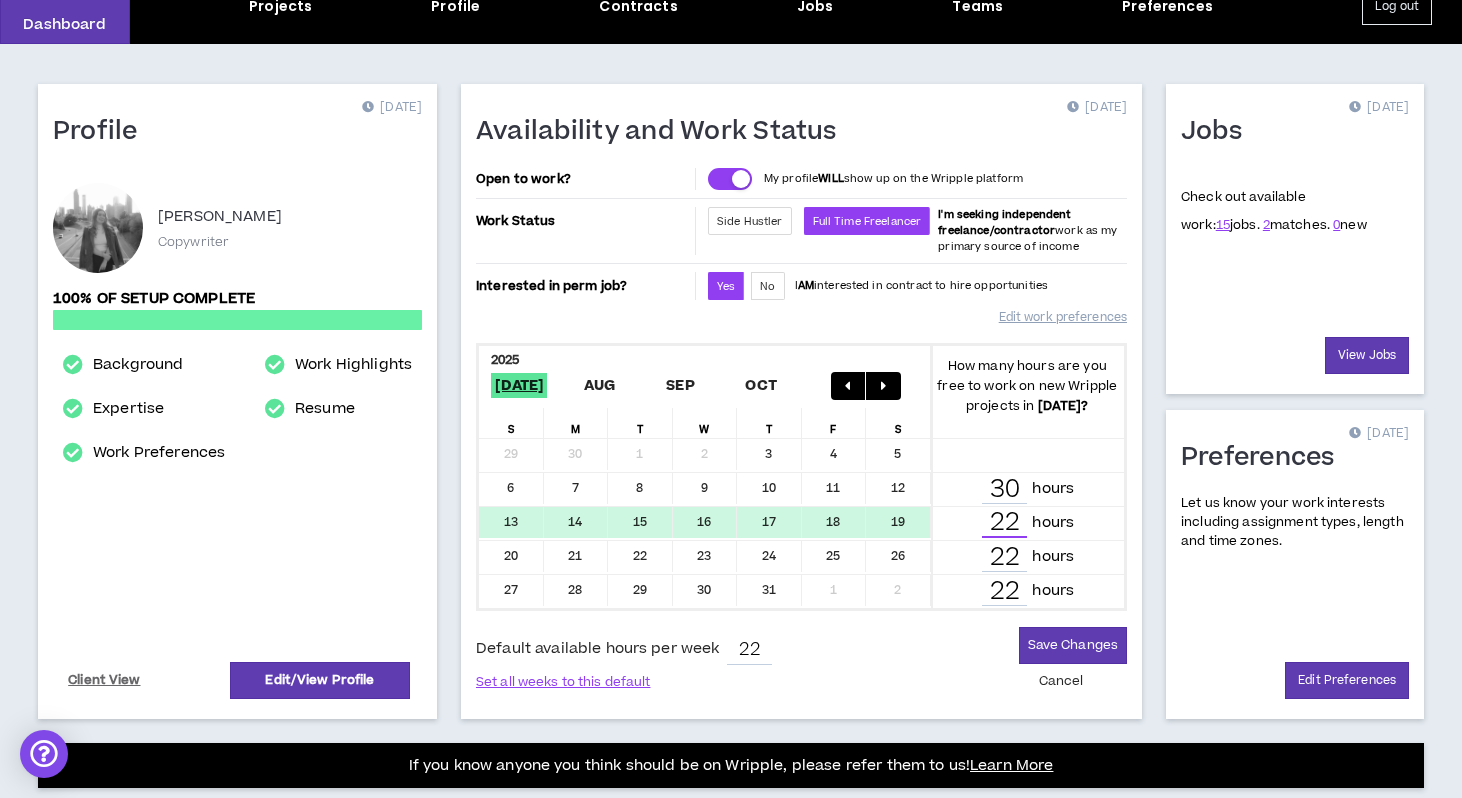type on "2" 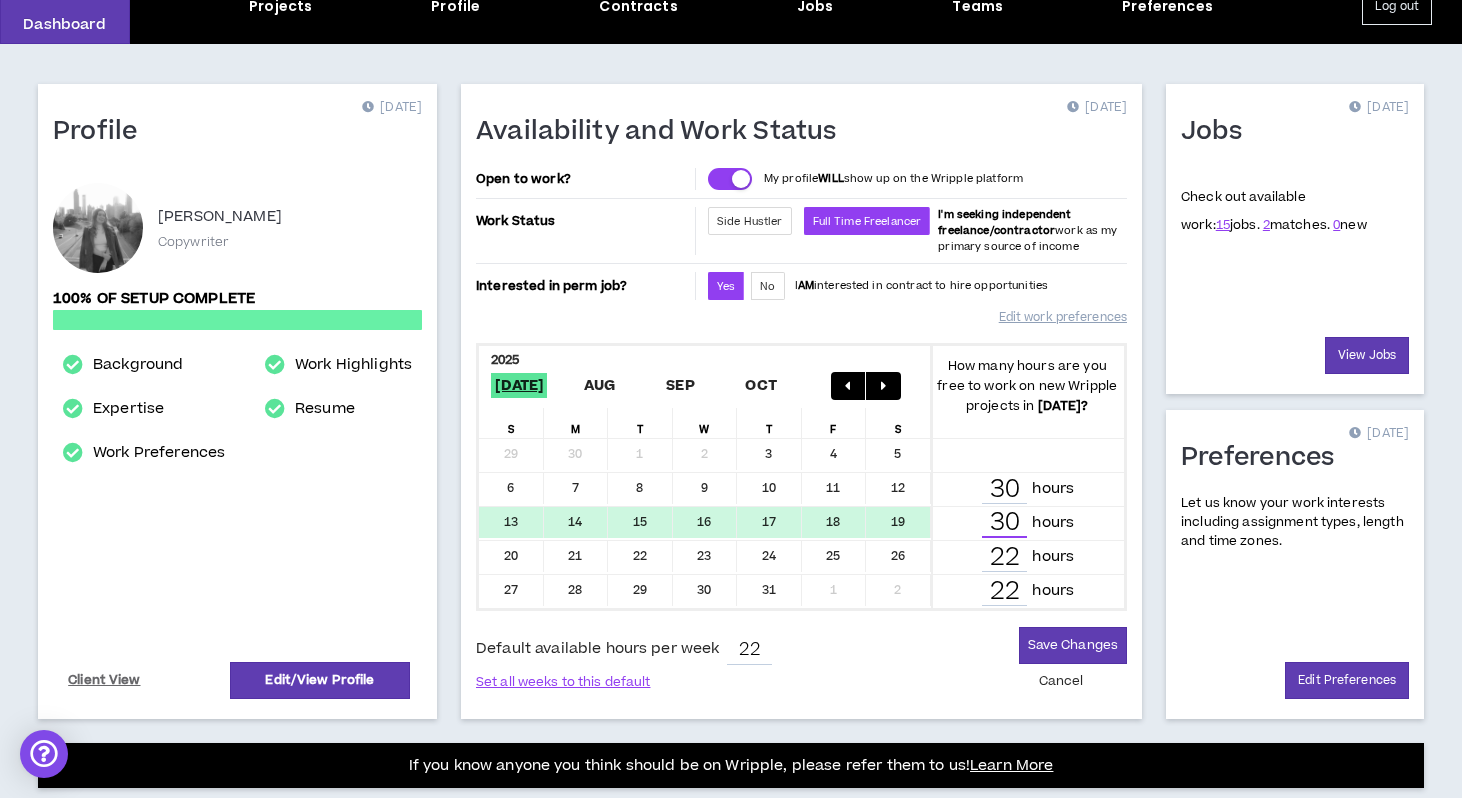 type on "30" 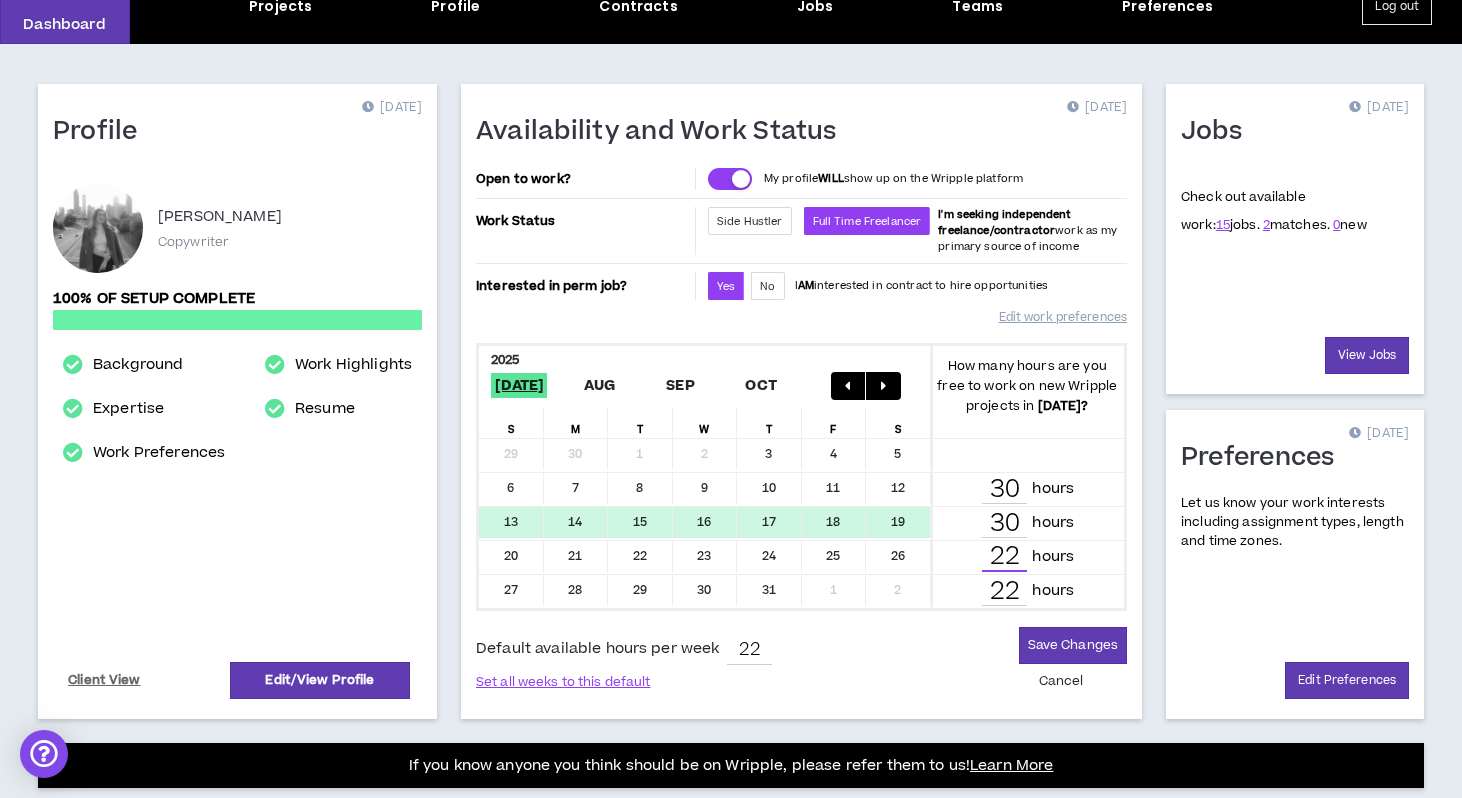 click on "22" at bounding box center (1004, 557) 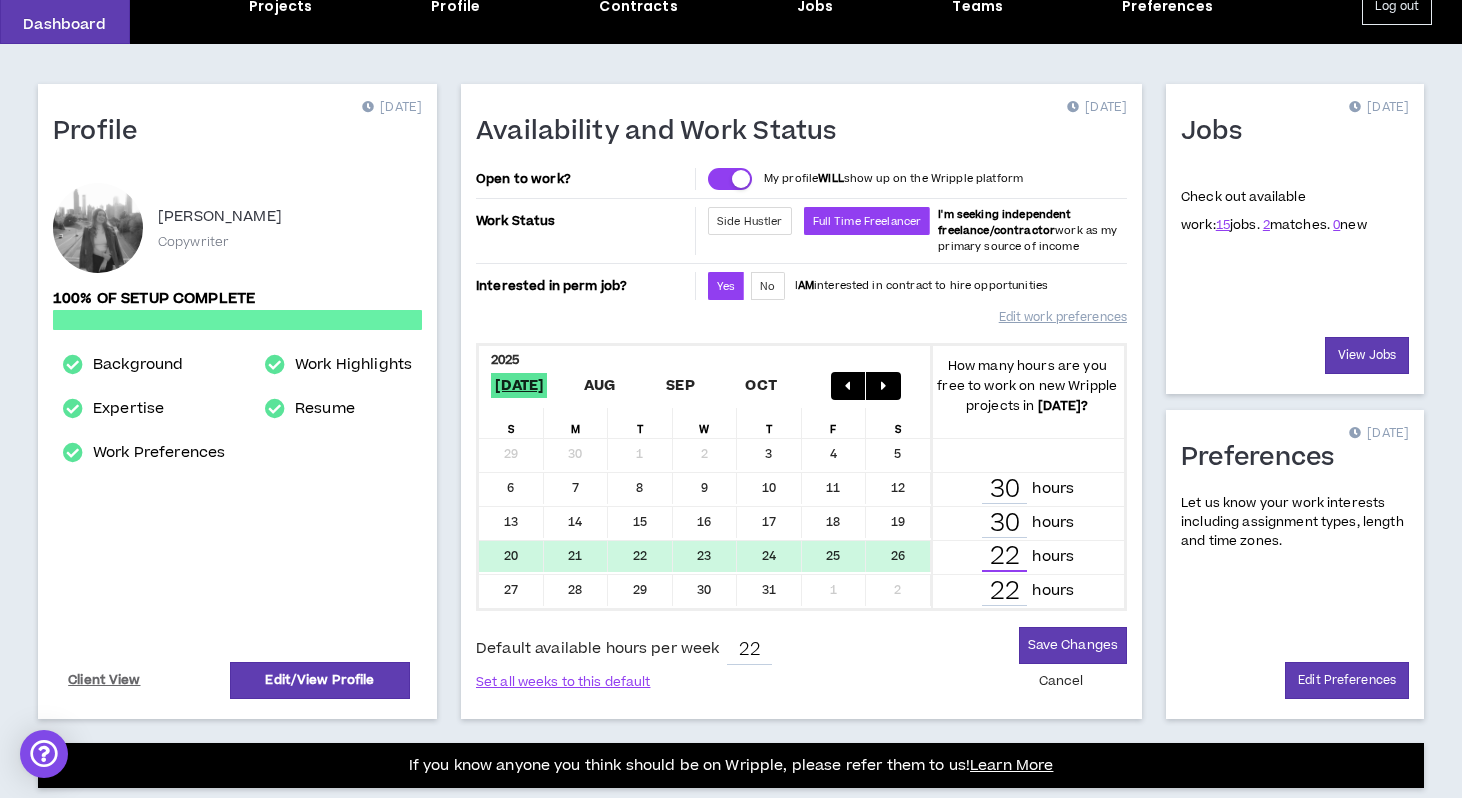 click on "22" at bounding box center (1004, 557) 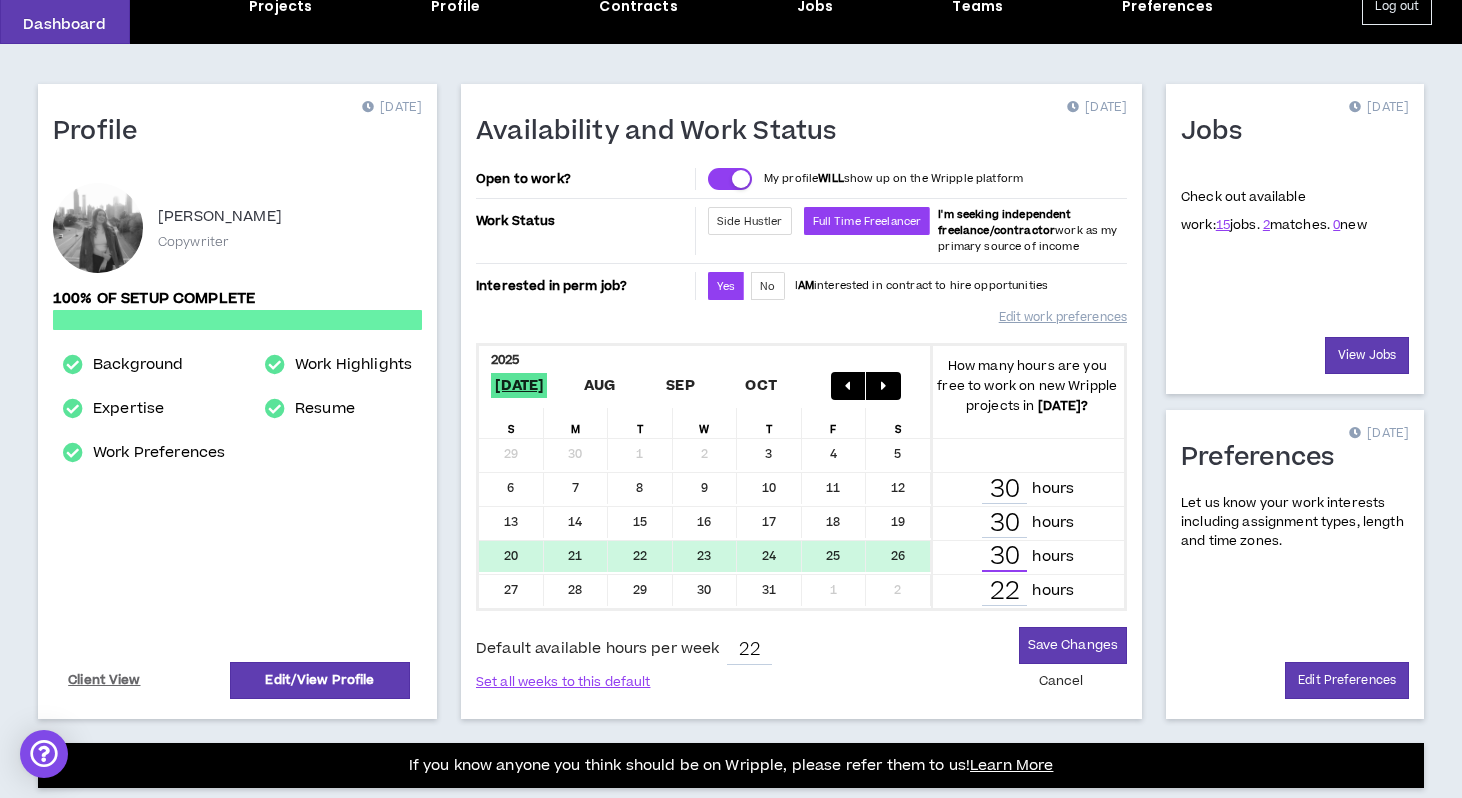 type on "30" 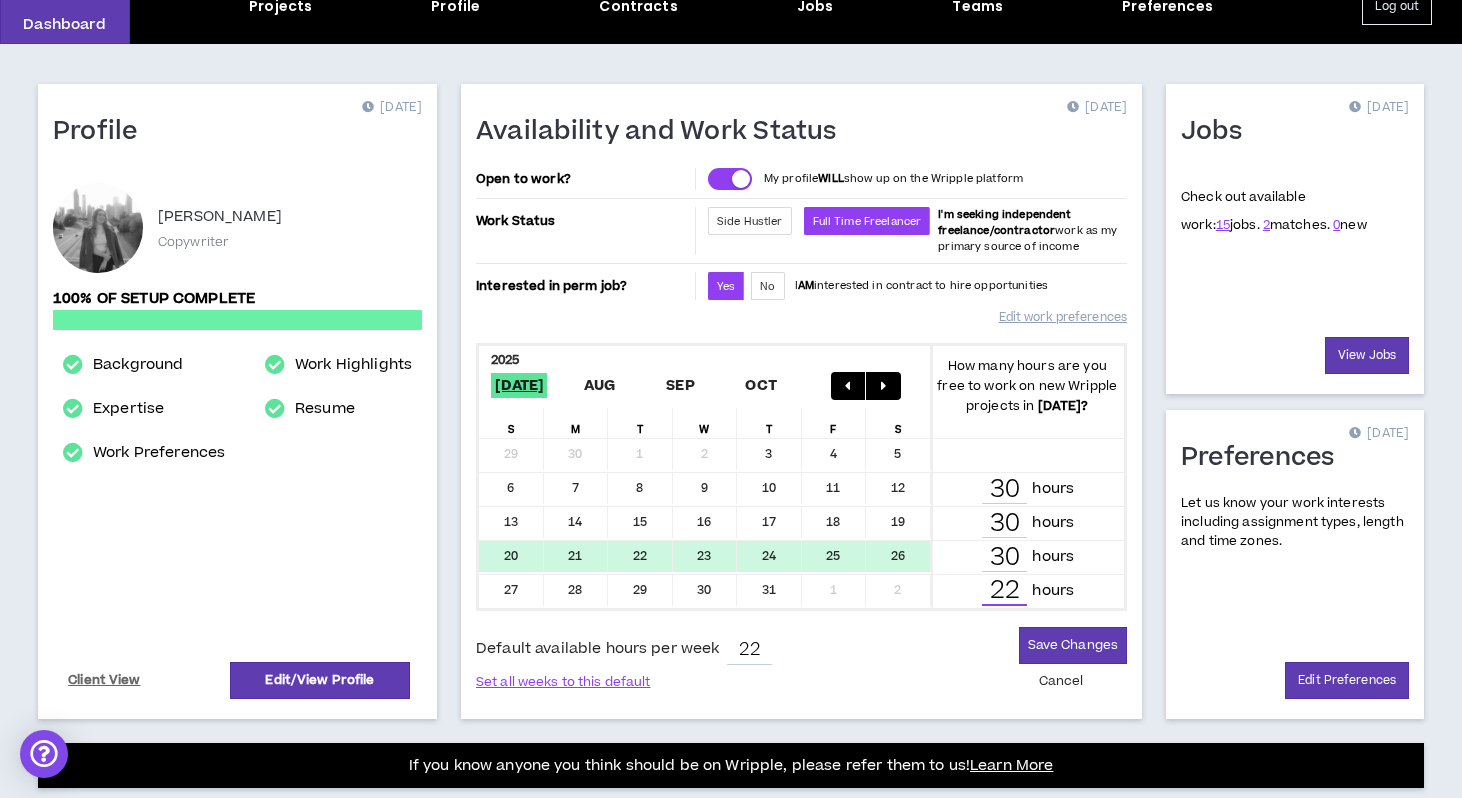 click on "22" at bounding box center [1004, 591] 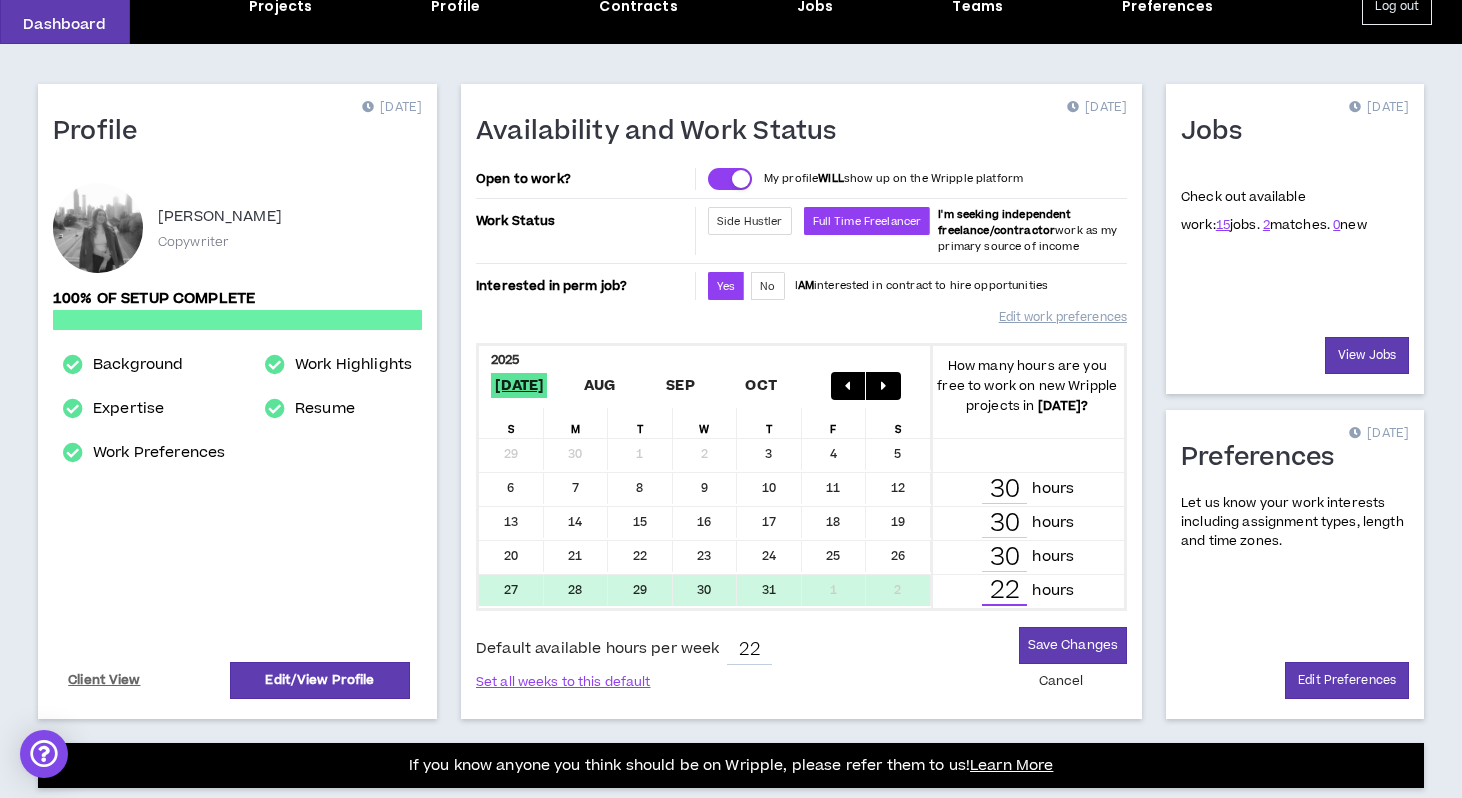 click on "22" at bounding box center [1004, 591] 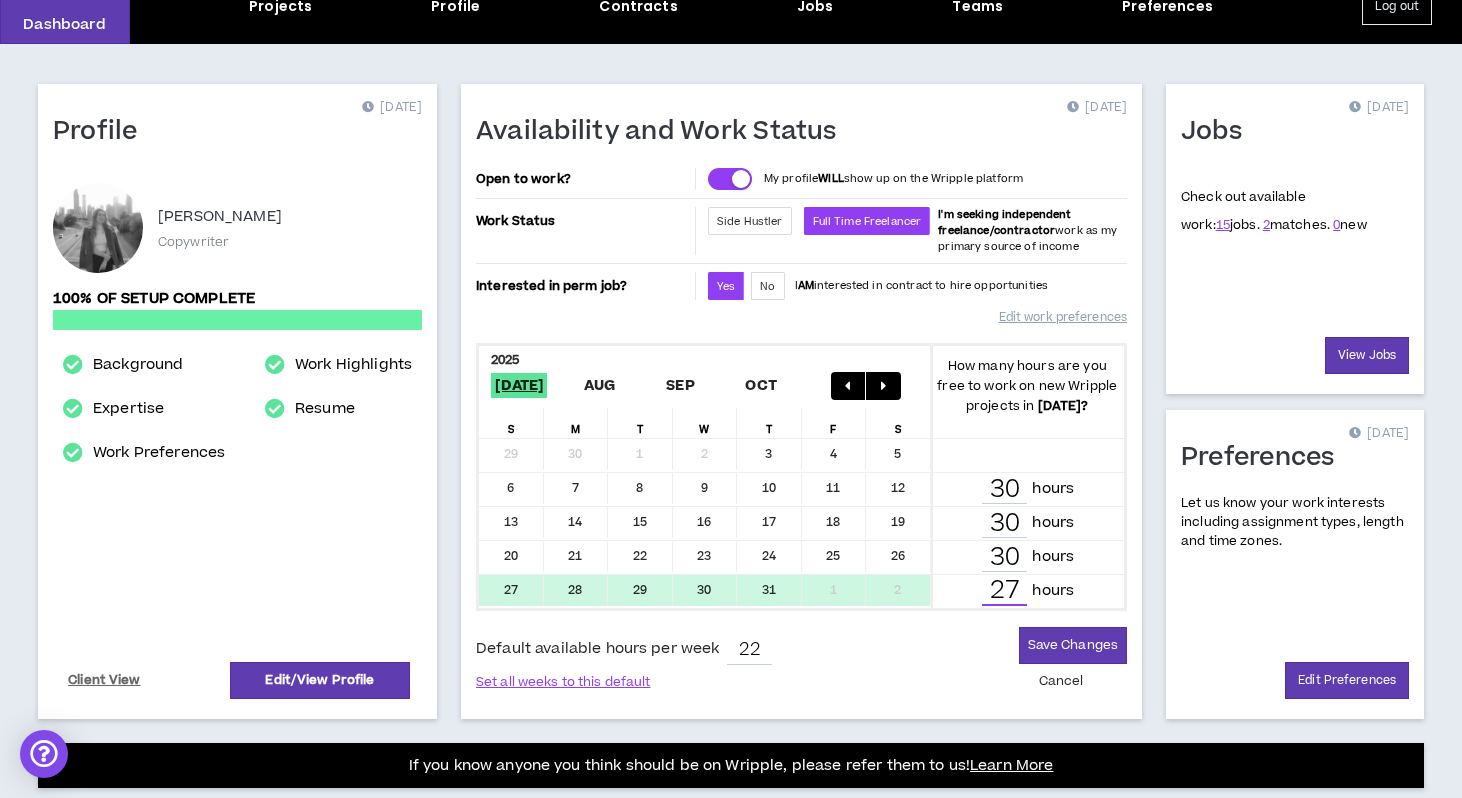 type on "27" 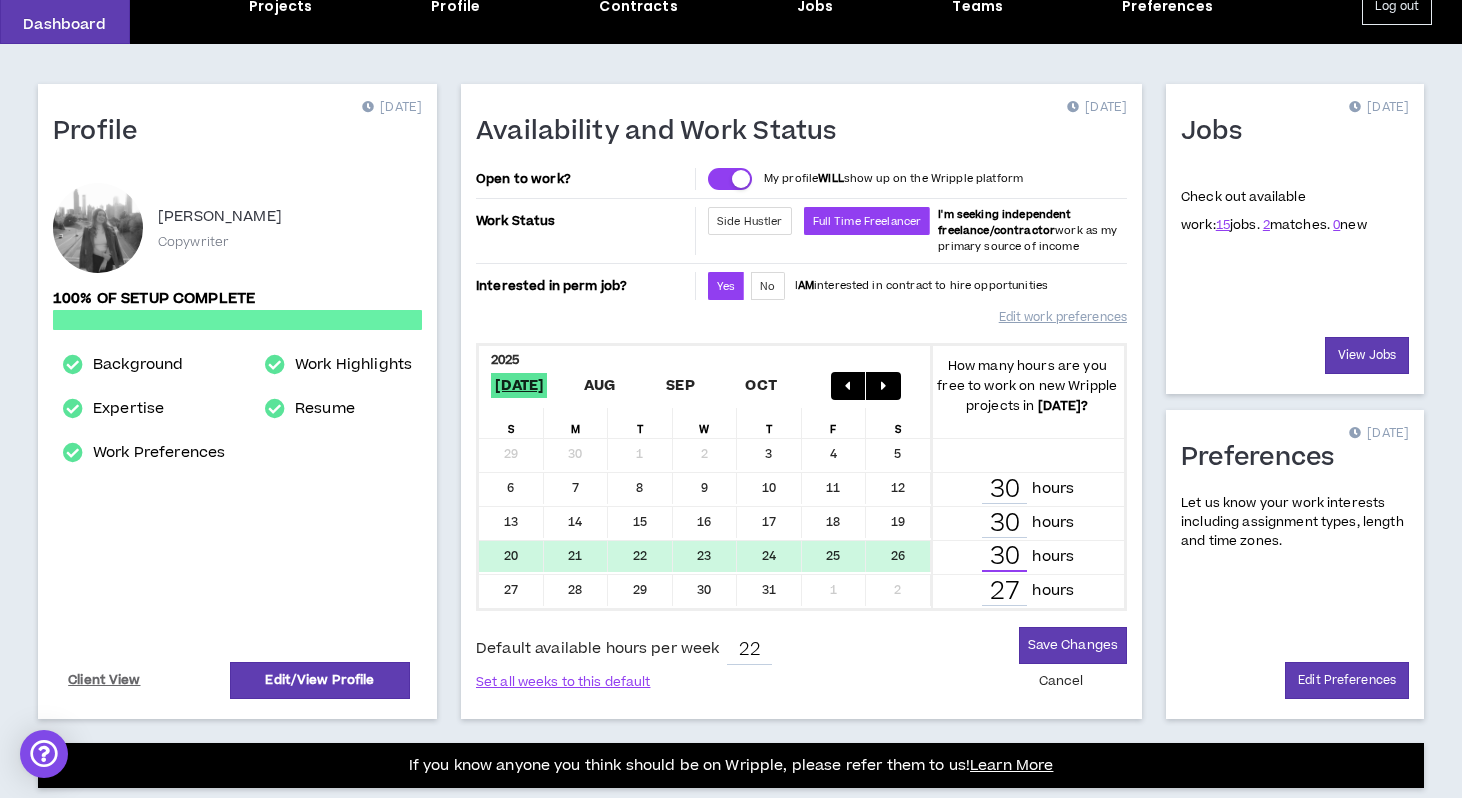 click on "30" at bounding box center [1004, 557] 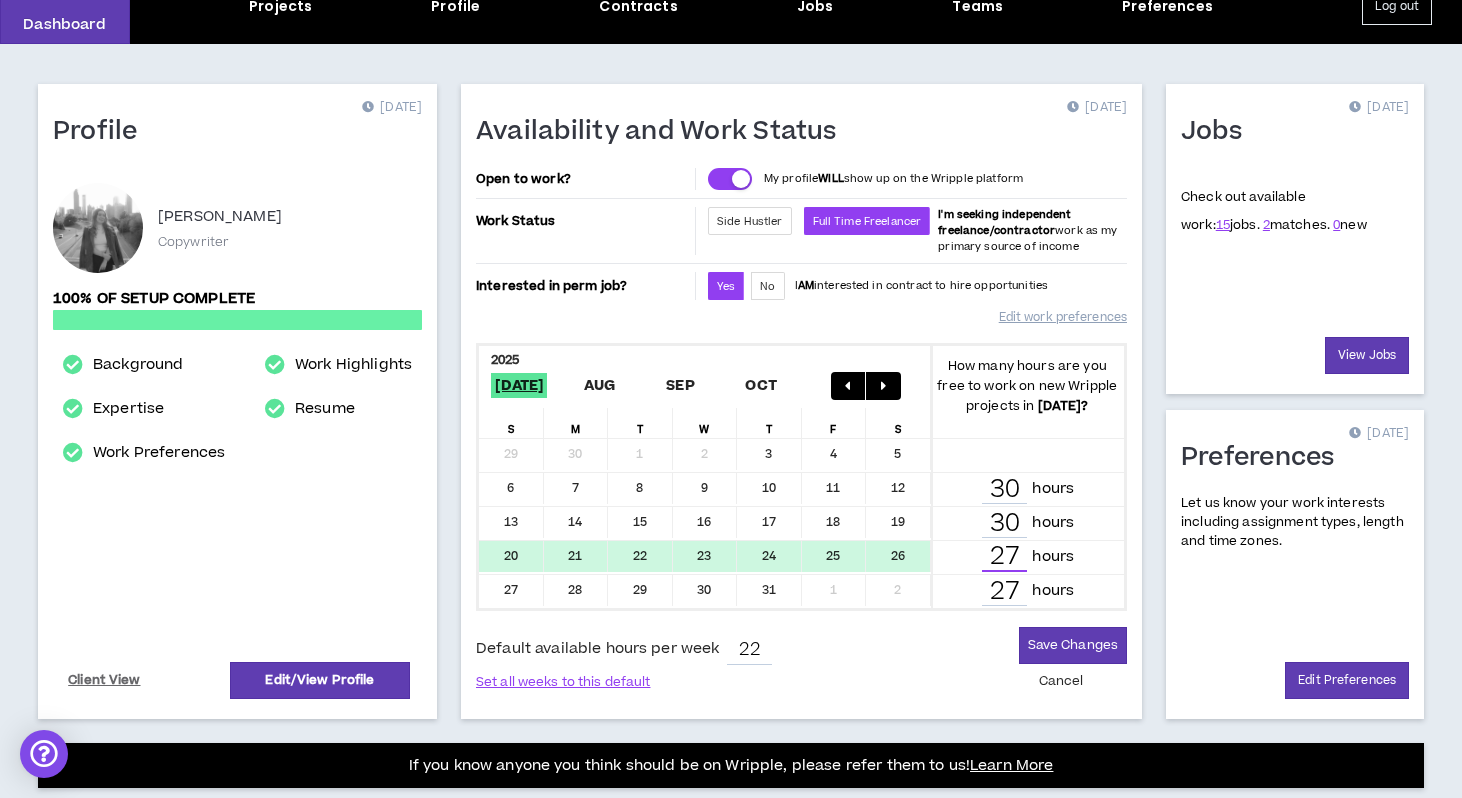 type on "27" 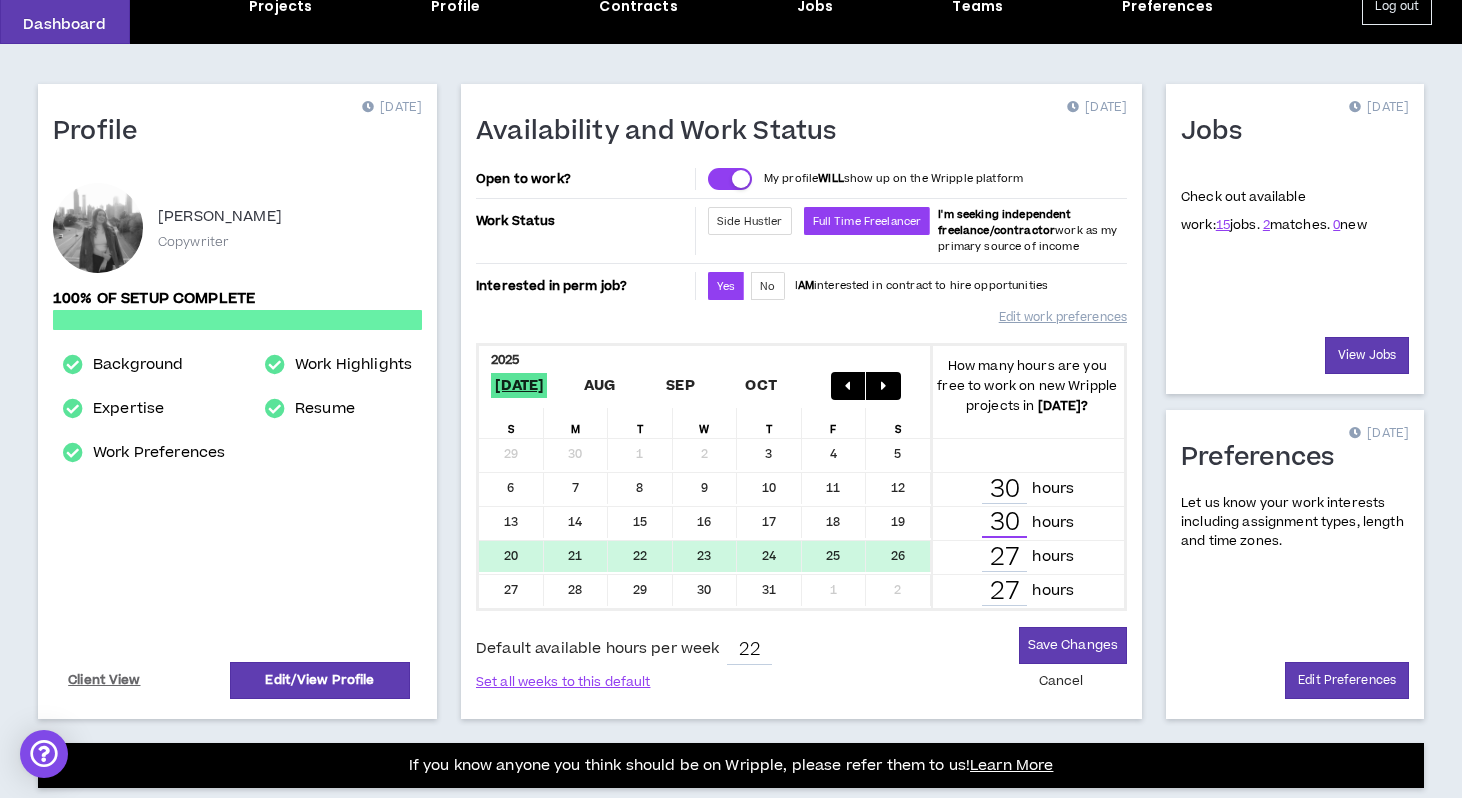 click on "30" at bounding box center (1004, 523) 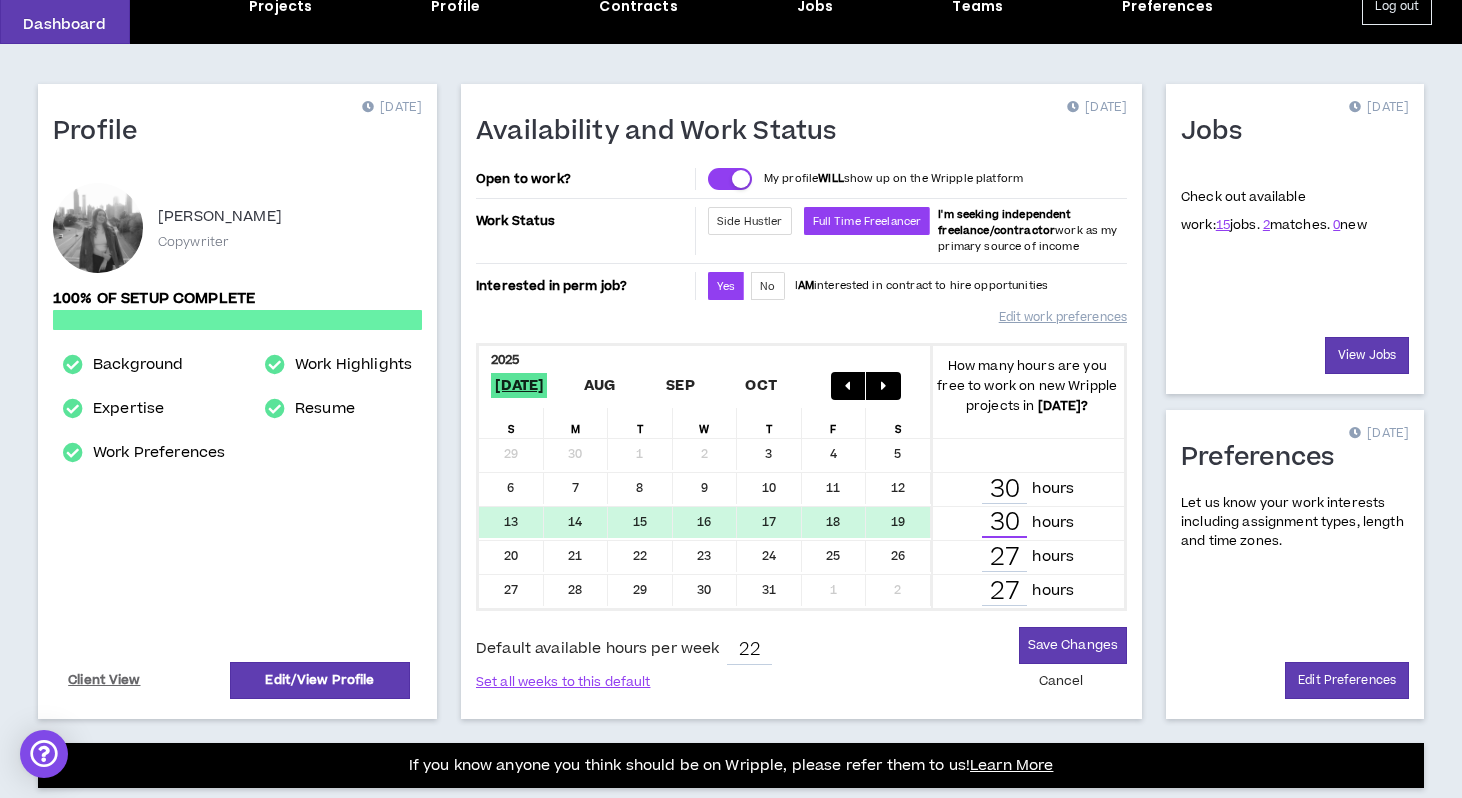 click on "30" at bounding box center (1004, 523) 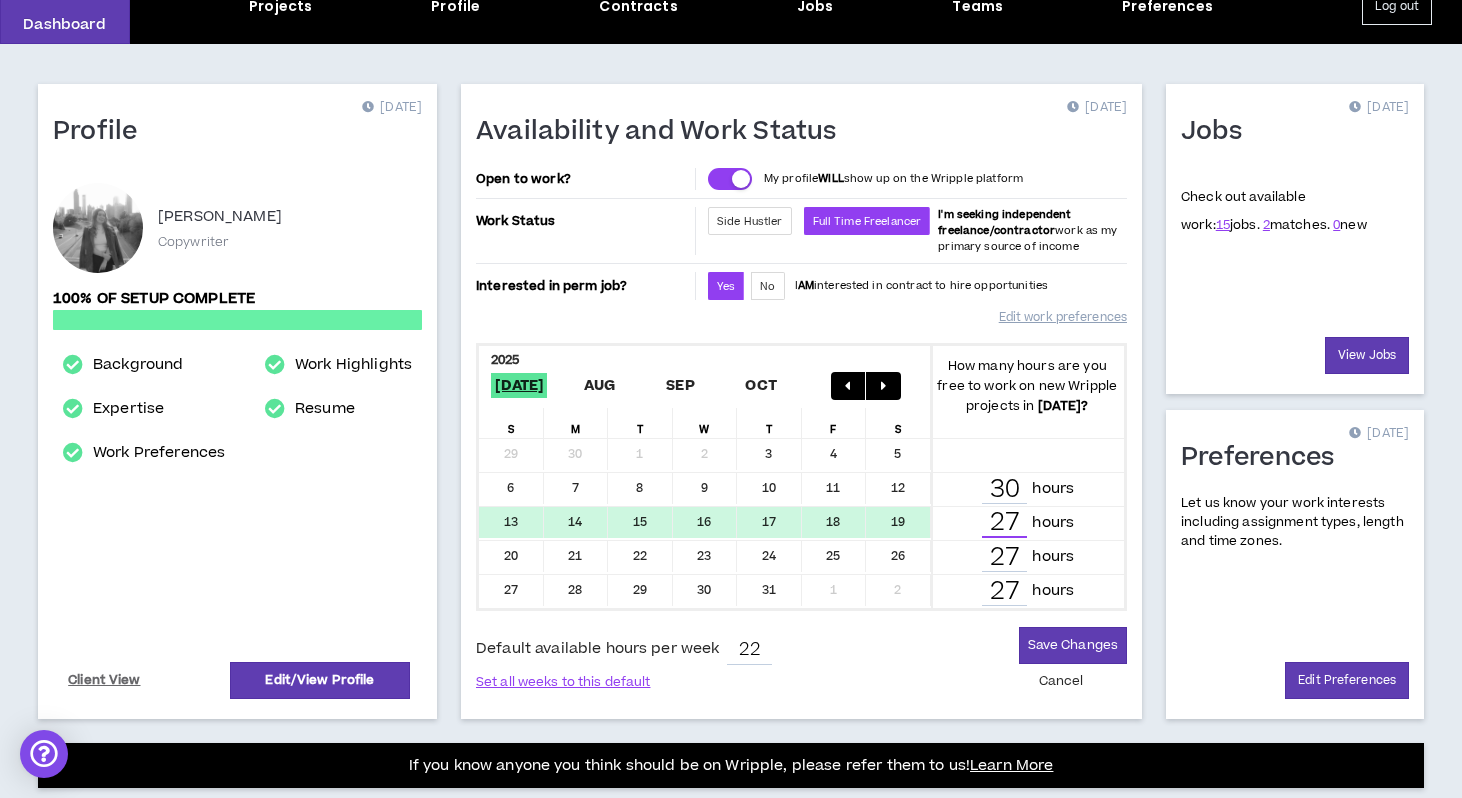 type on "27" 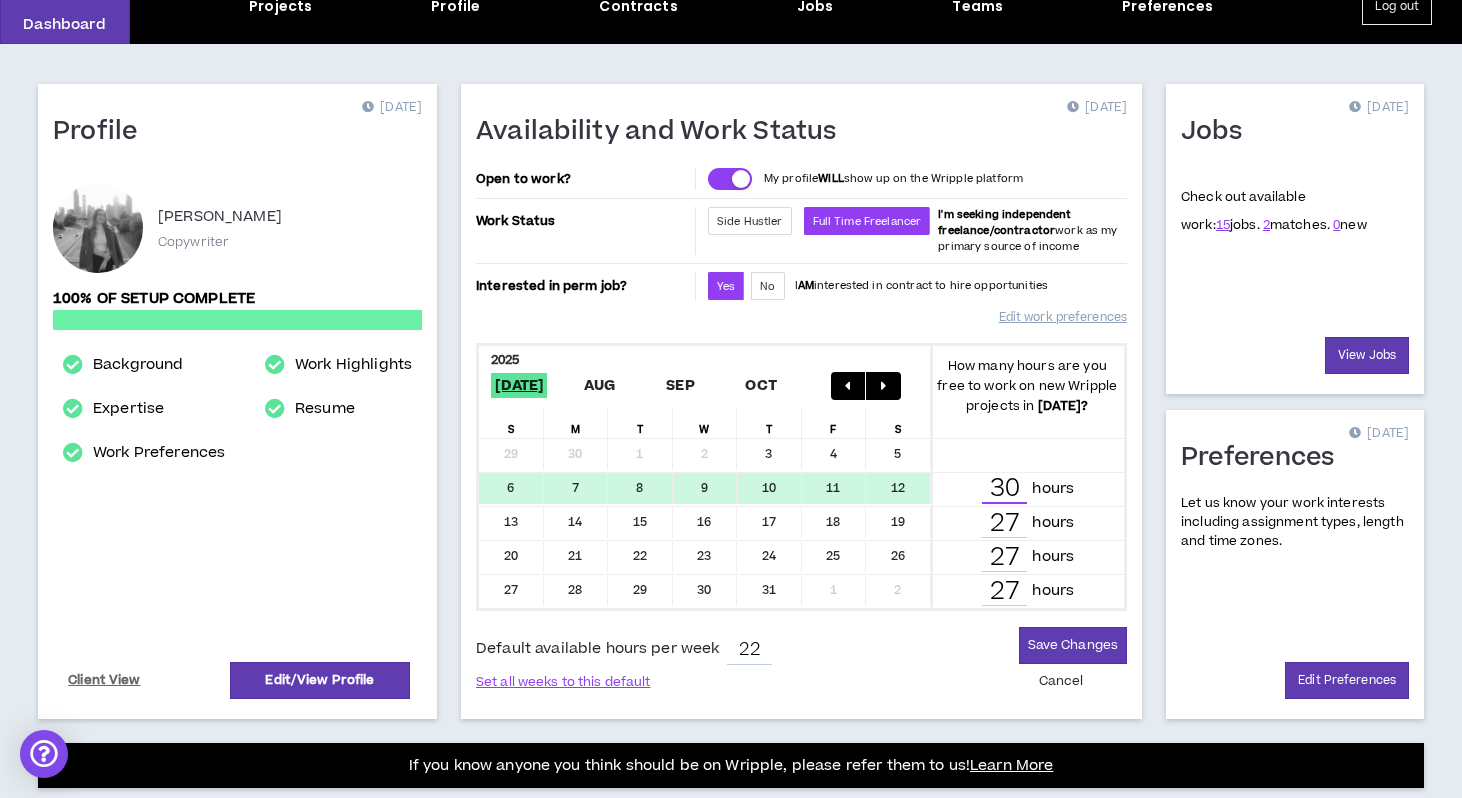 click on "30" at bounding box center (1004, 489) 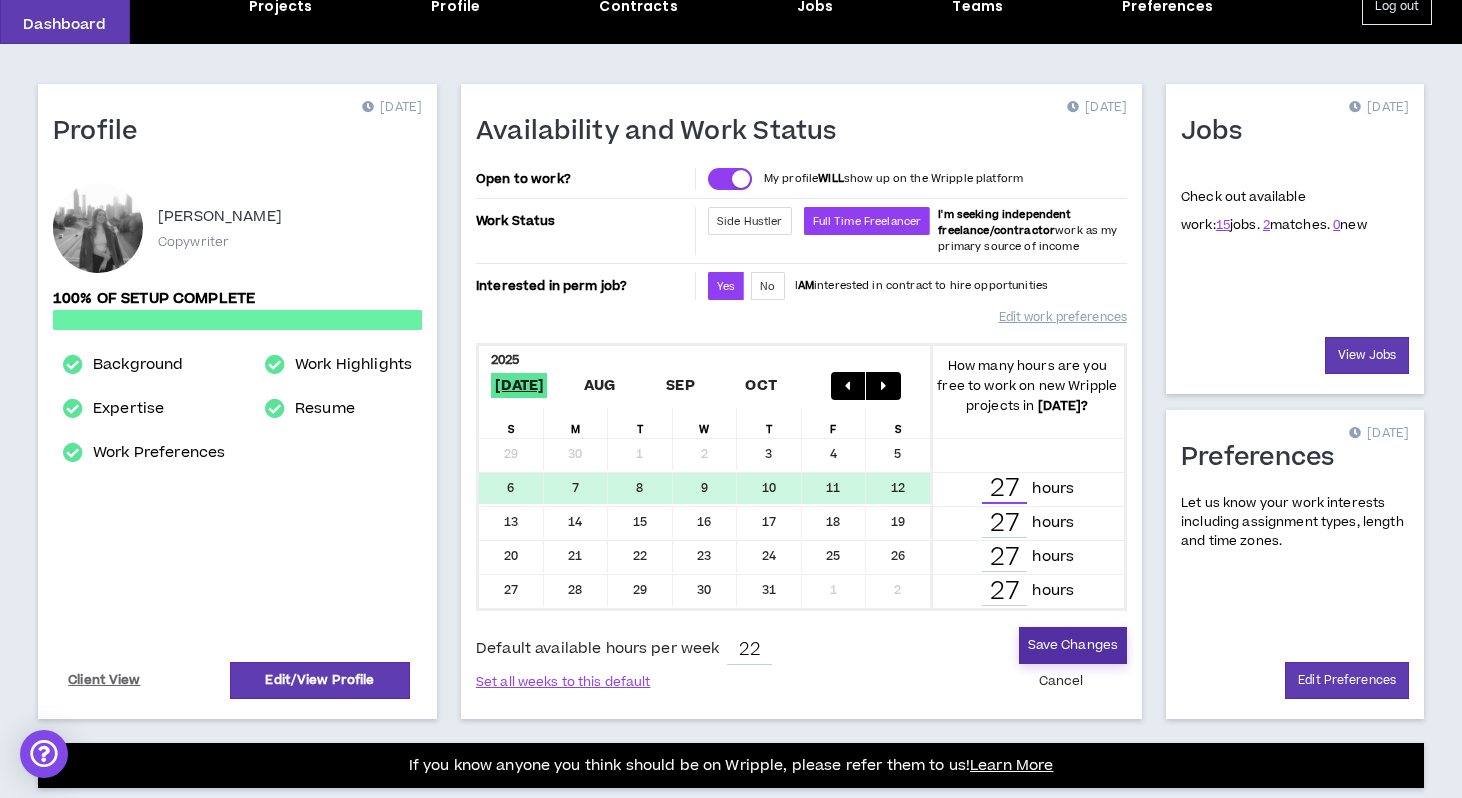 type on "27" 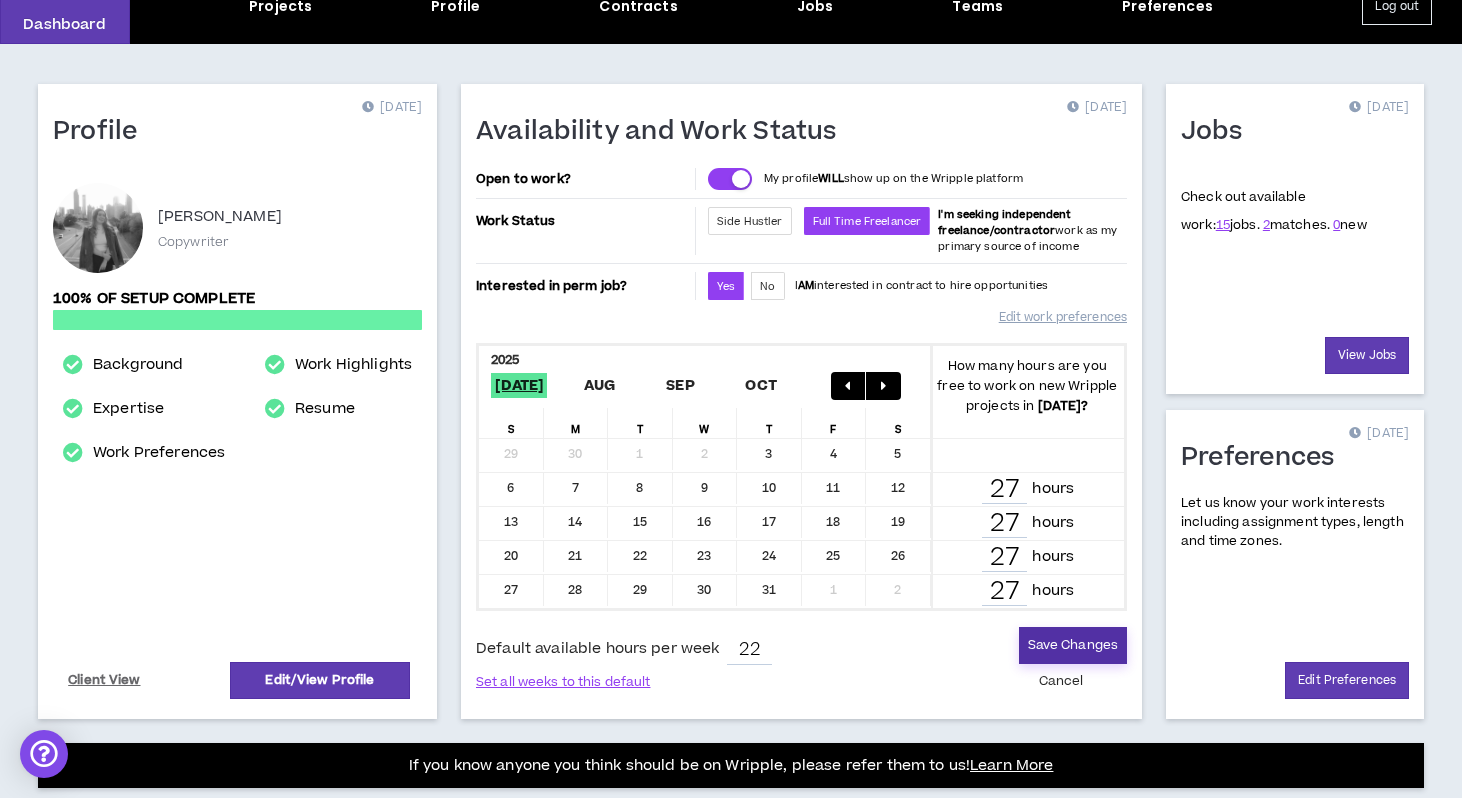 click on "Save Changes" at bounding box center (1073, 645) 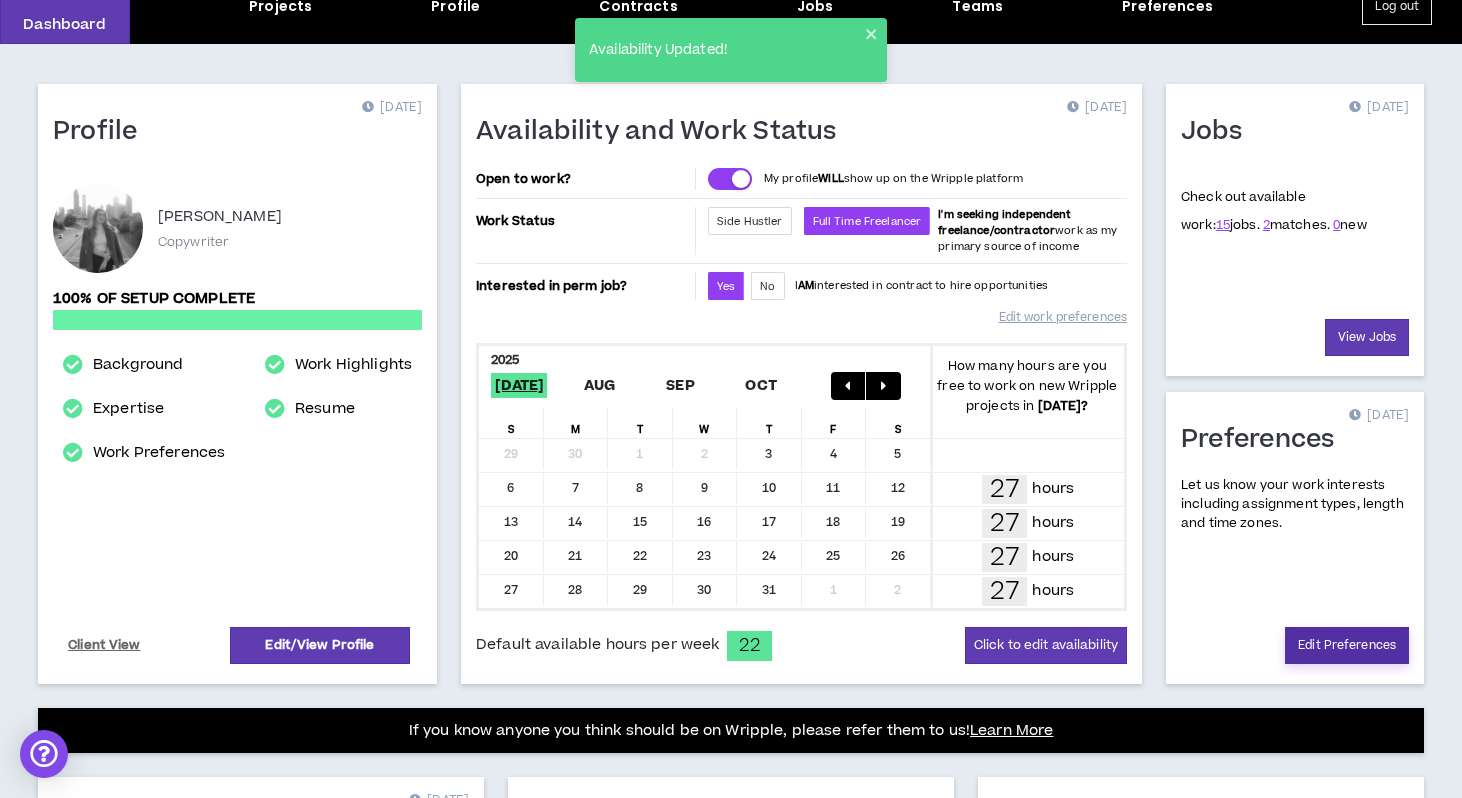 click on "Edit Preferences" at bounding box center [1347, 645] 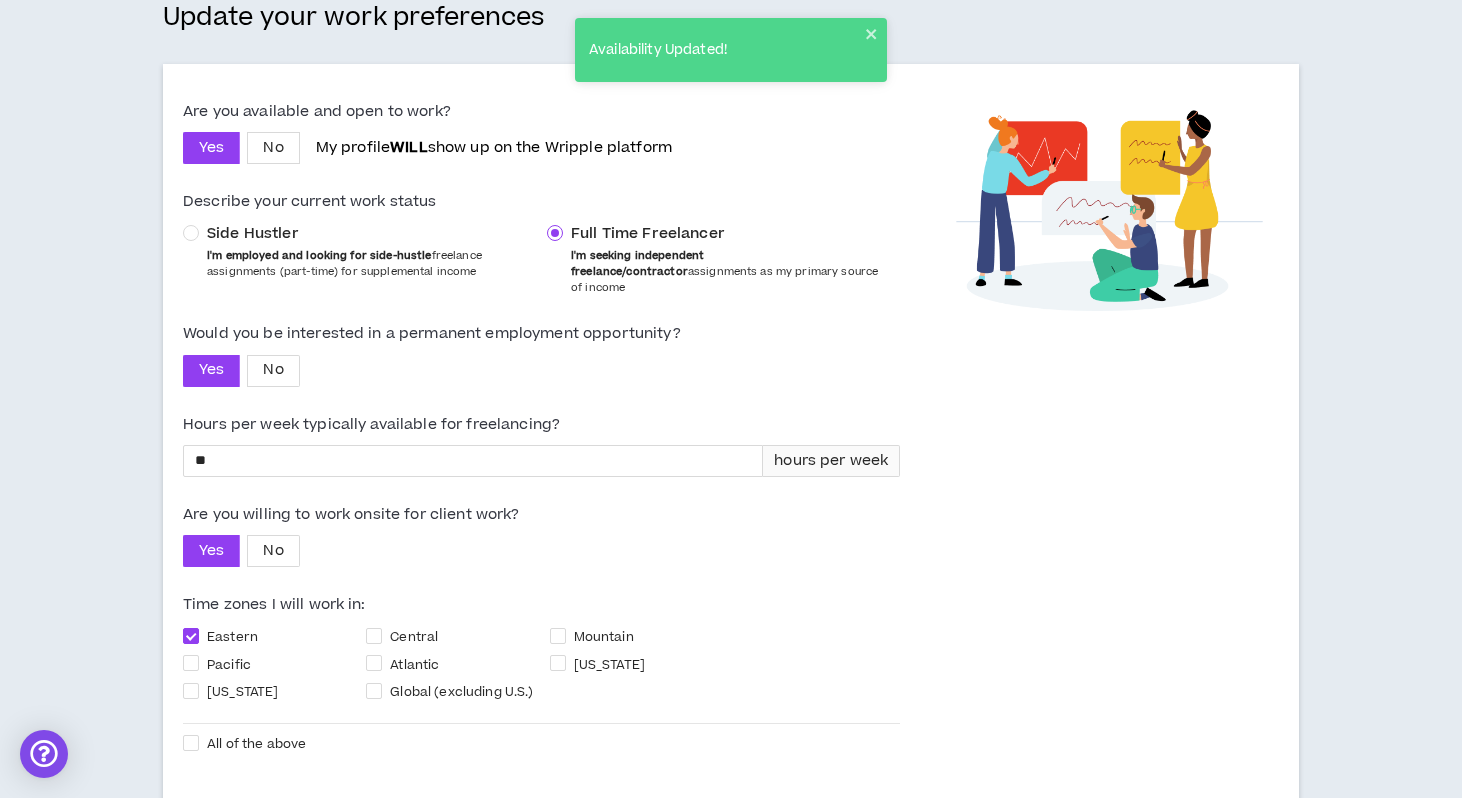 scroll, scrollTop: 255, scrollLeft: 0, axis: vertical 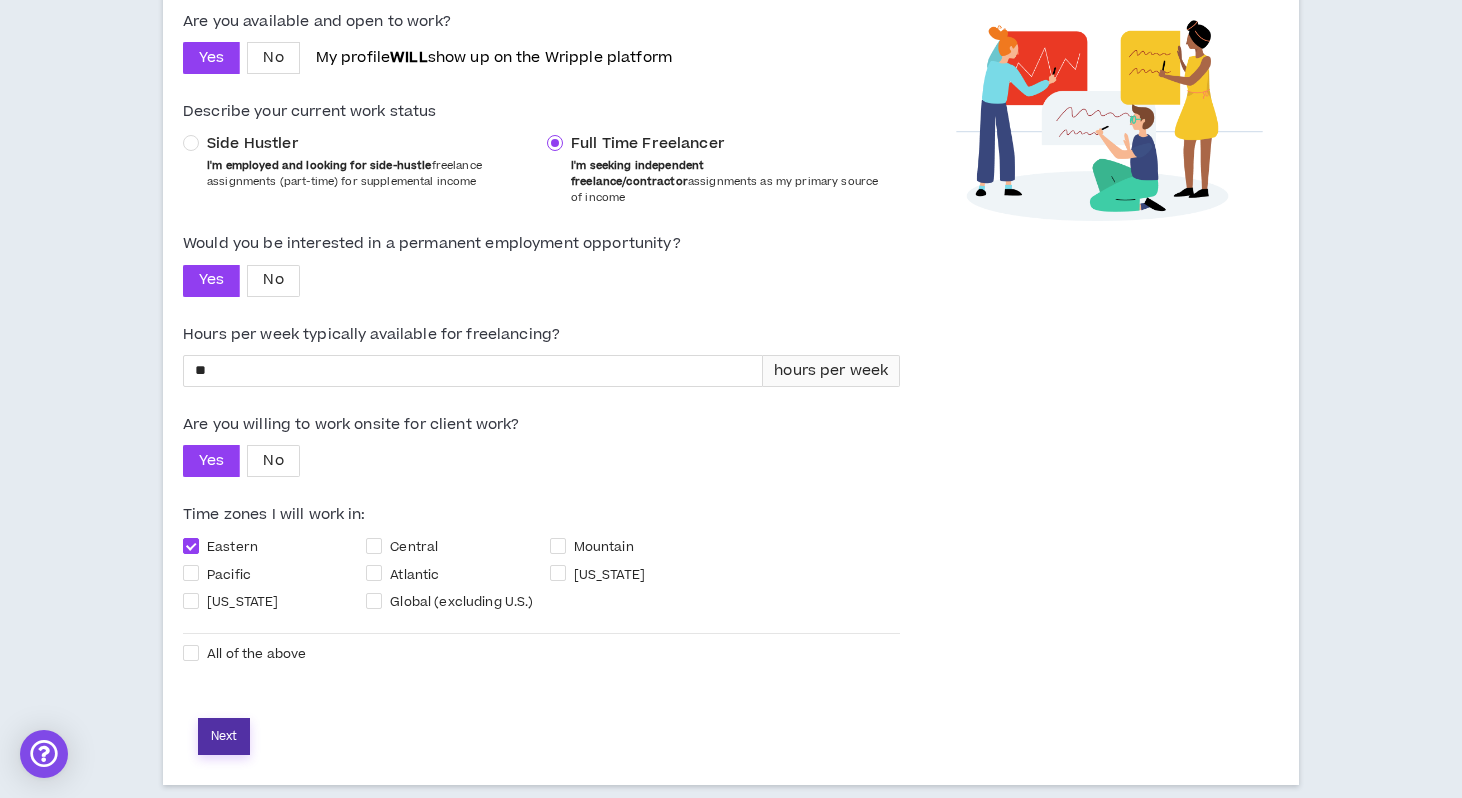 click on "Next" at bounding box center (224, 736) 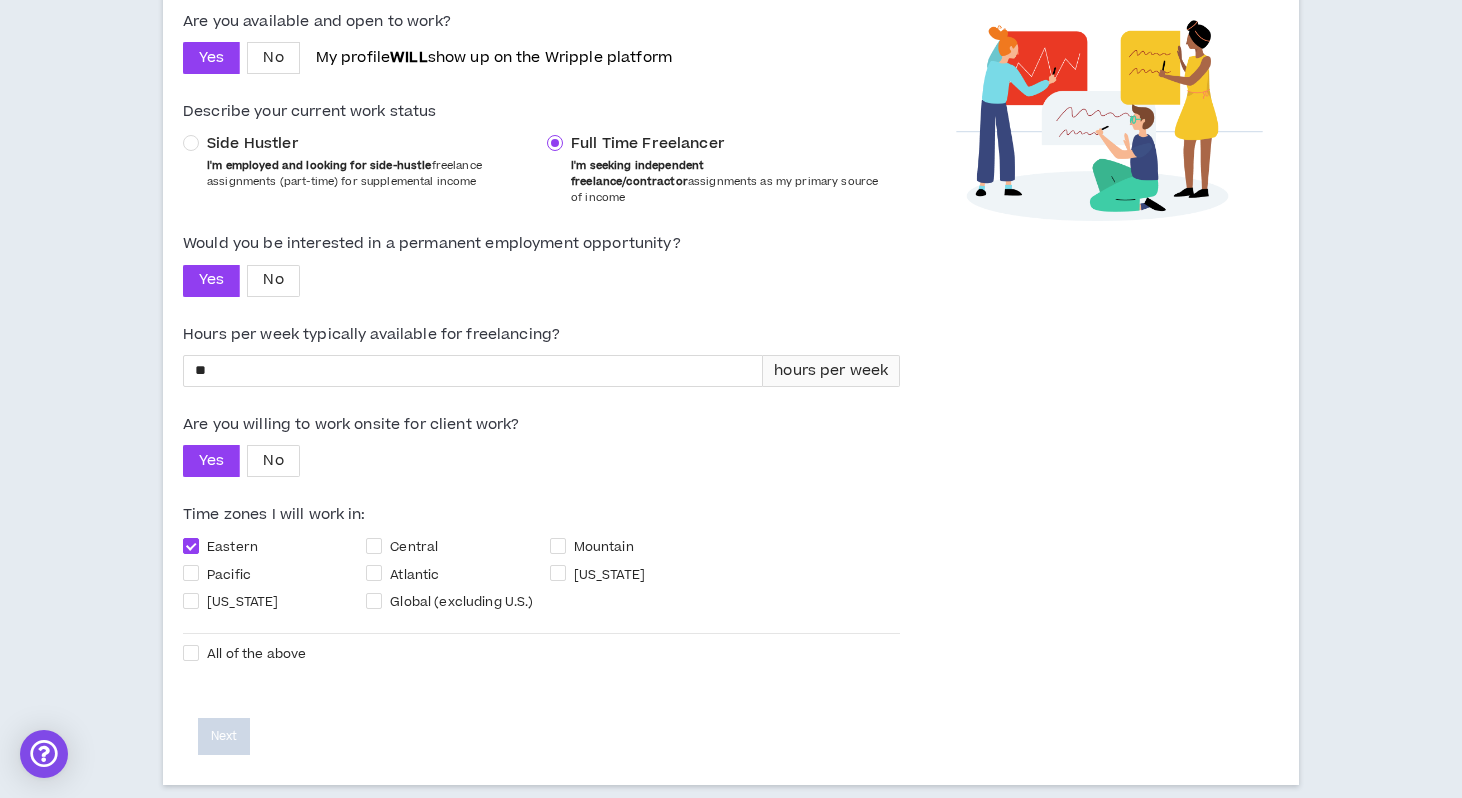 scroll, scrollTop: 59, scrollLeft: 0, axis: vertical 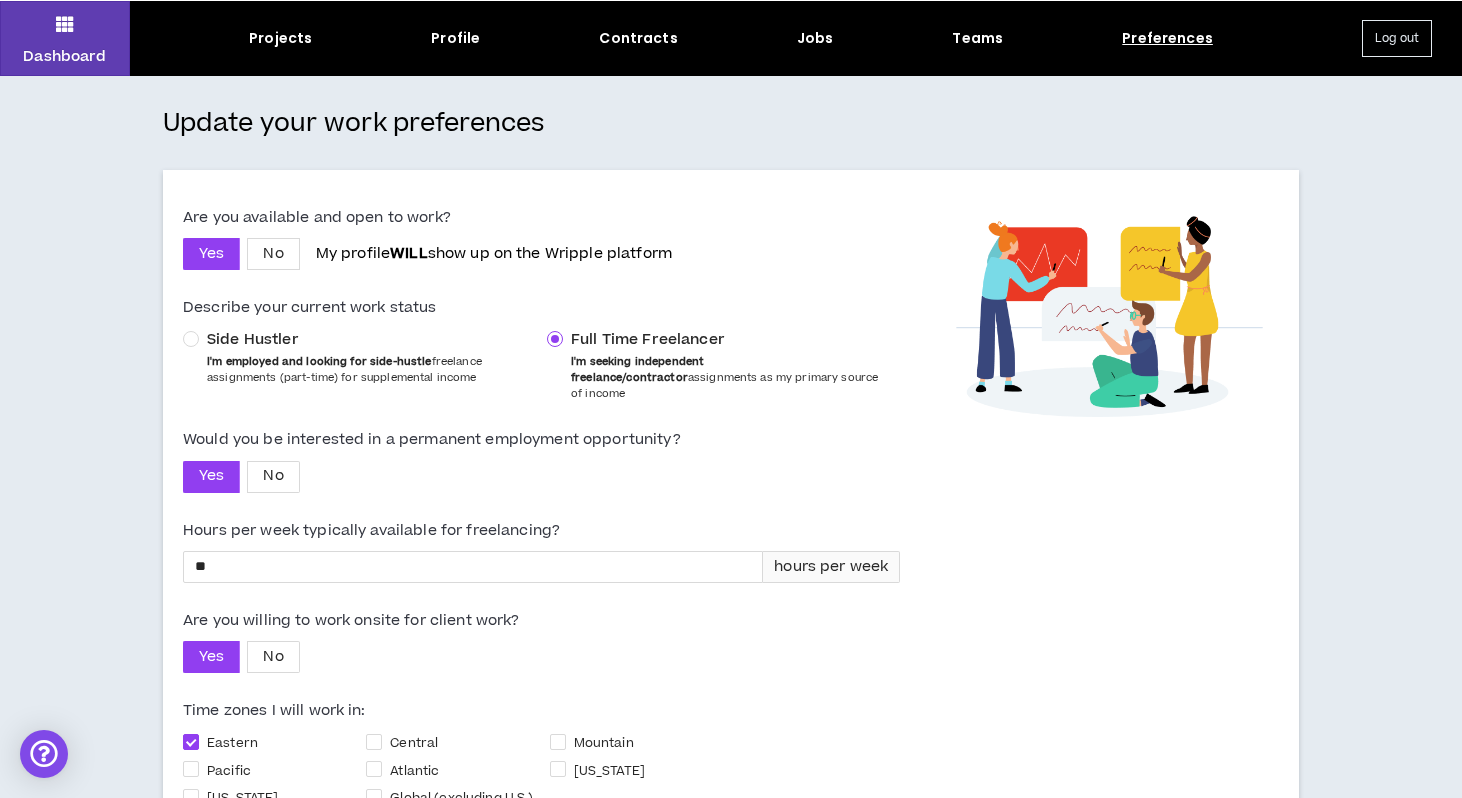 select on "*" 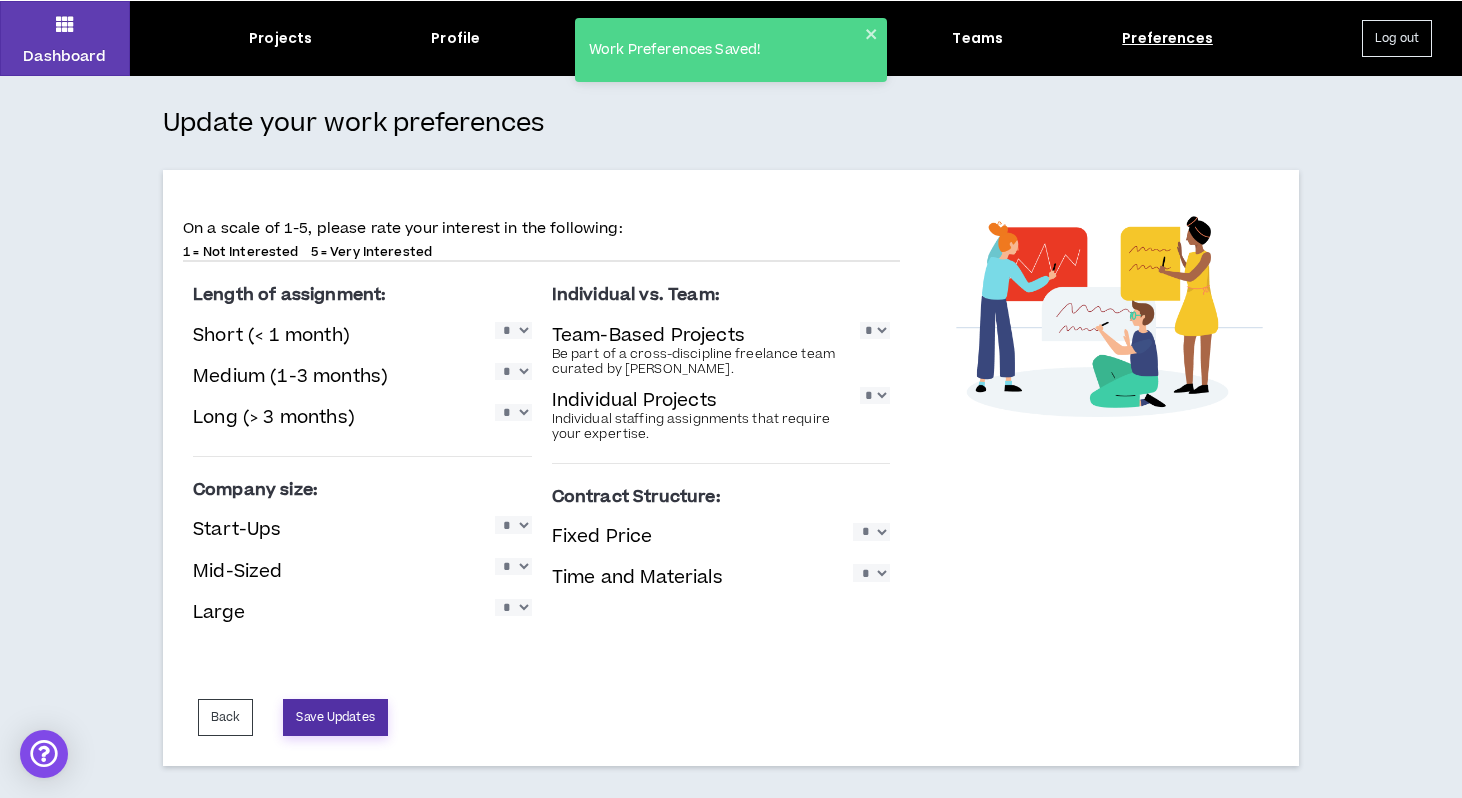 click on "Save Updates" at bounding box center [335, 717] 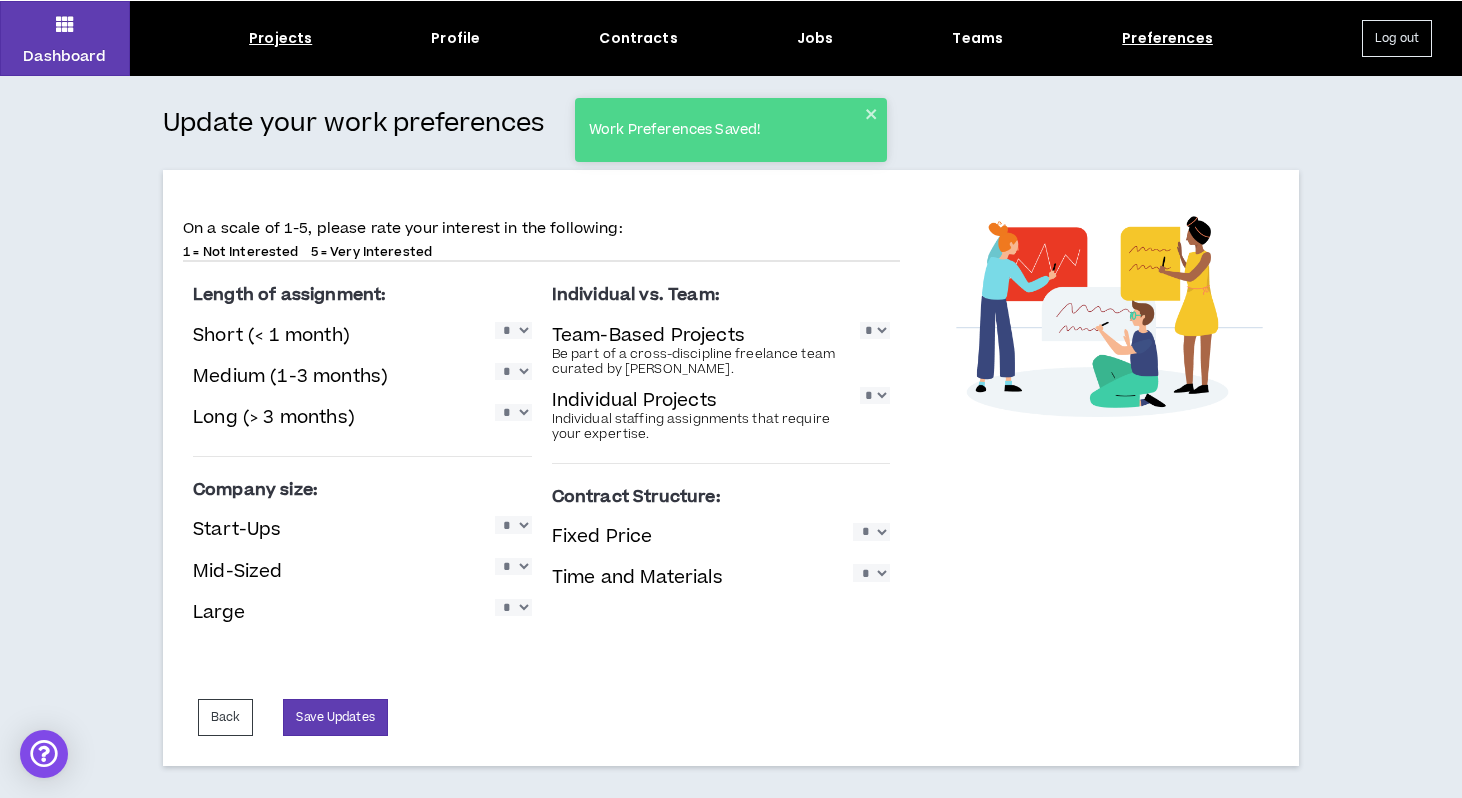 click on "Projects" at bounding box center [280, 38] 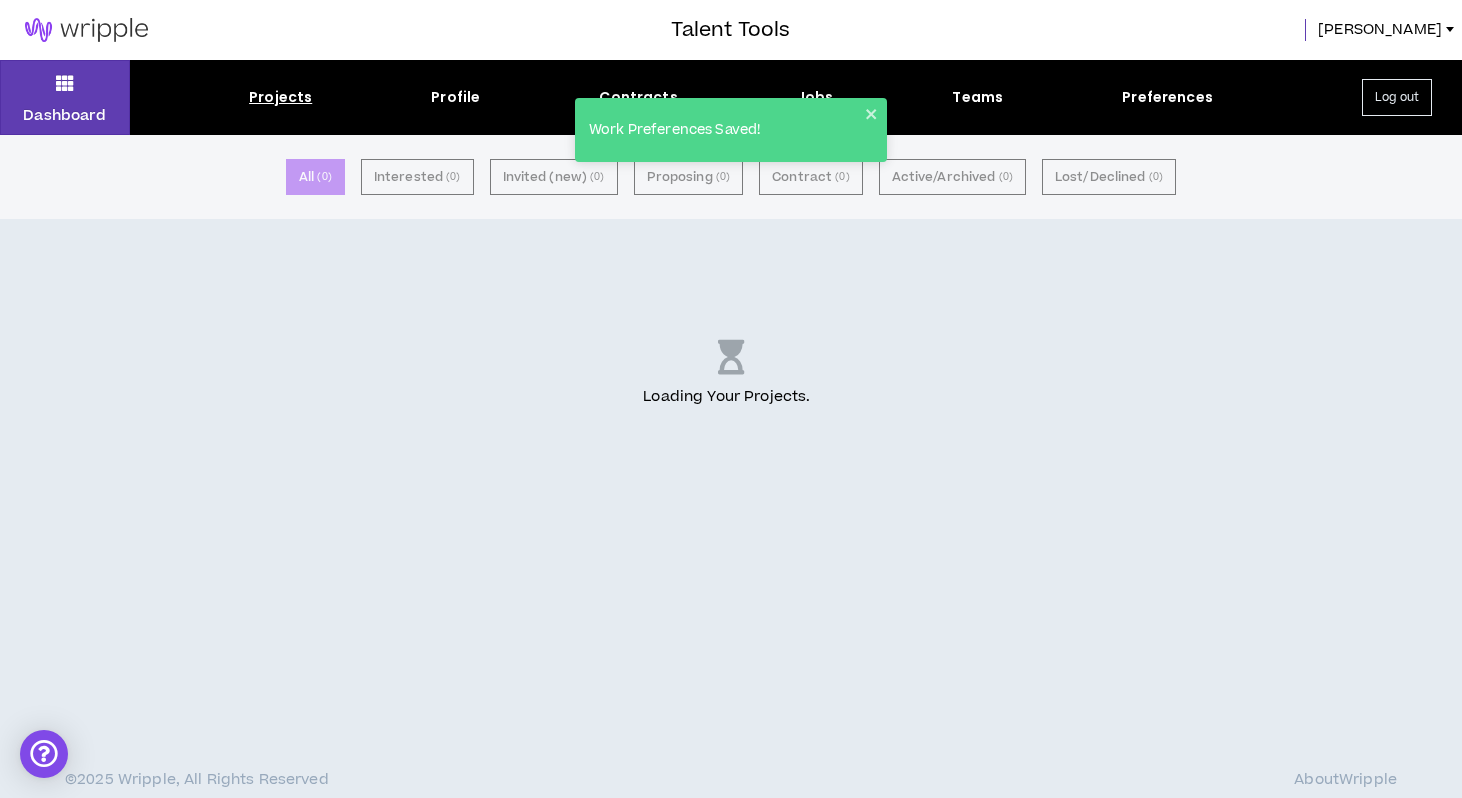 scroll, scrollTop: 0, scrollLeft: 0, axis: both 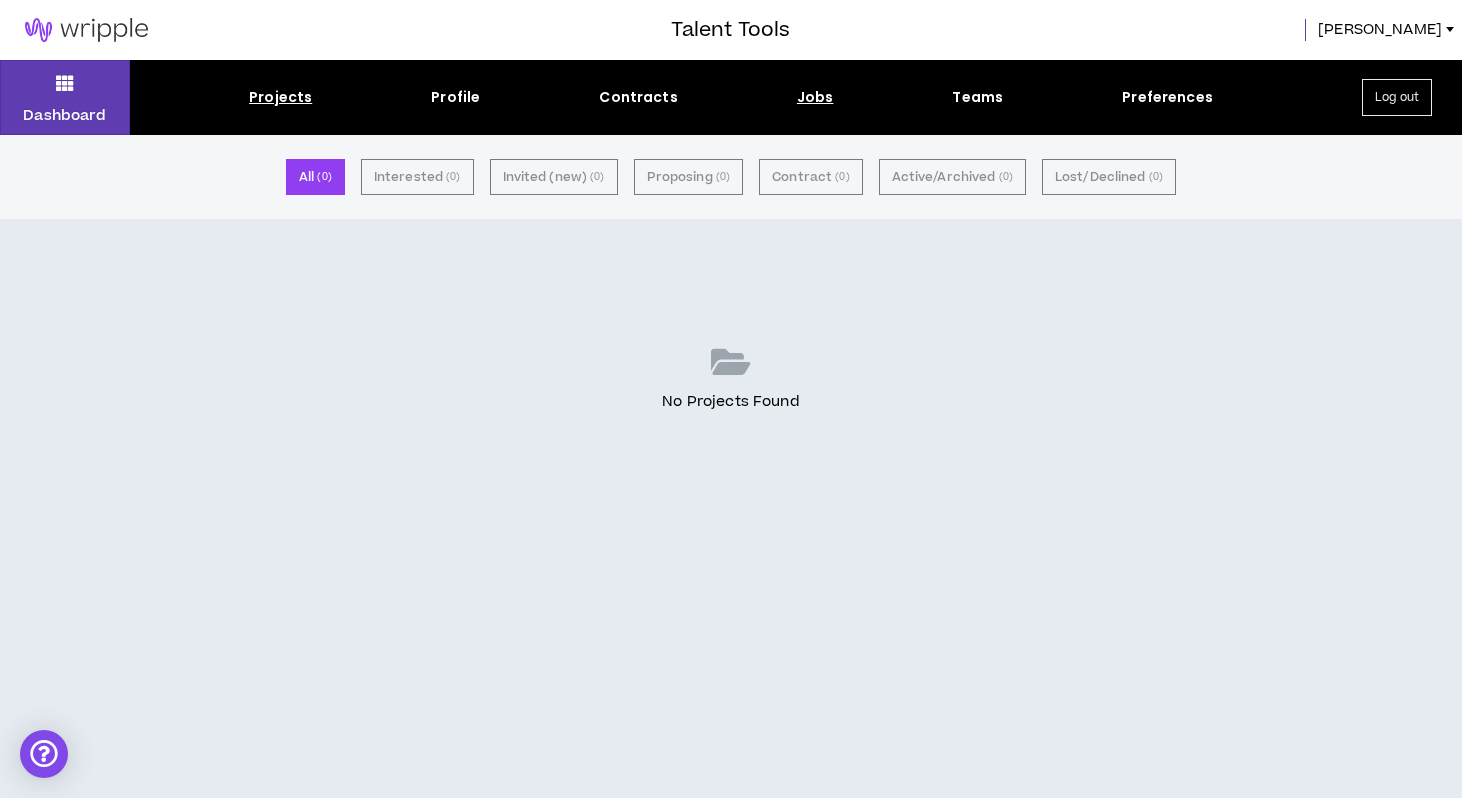 click on "Jobs" at bounding box center [815, 97] 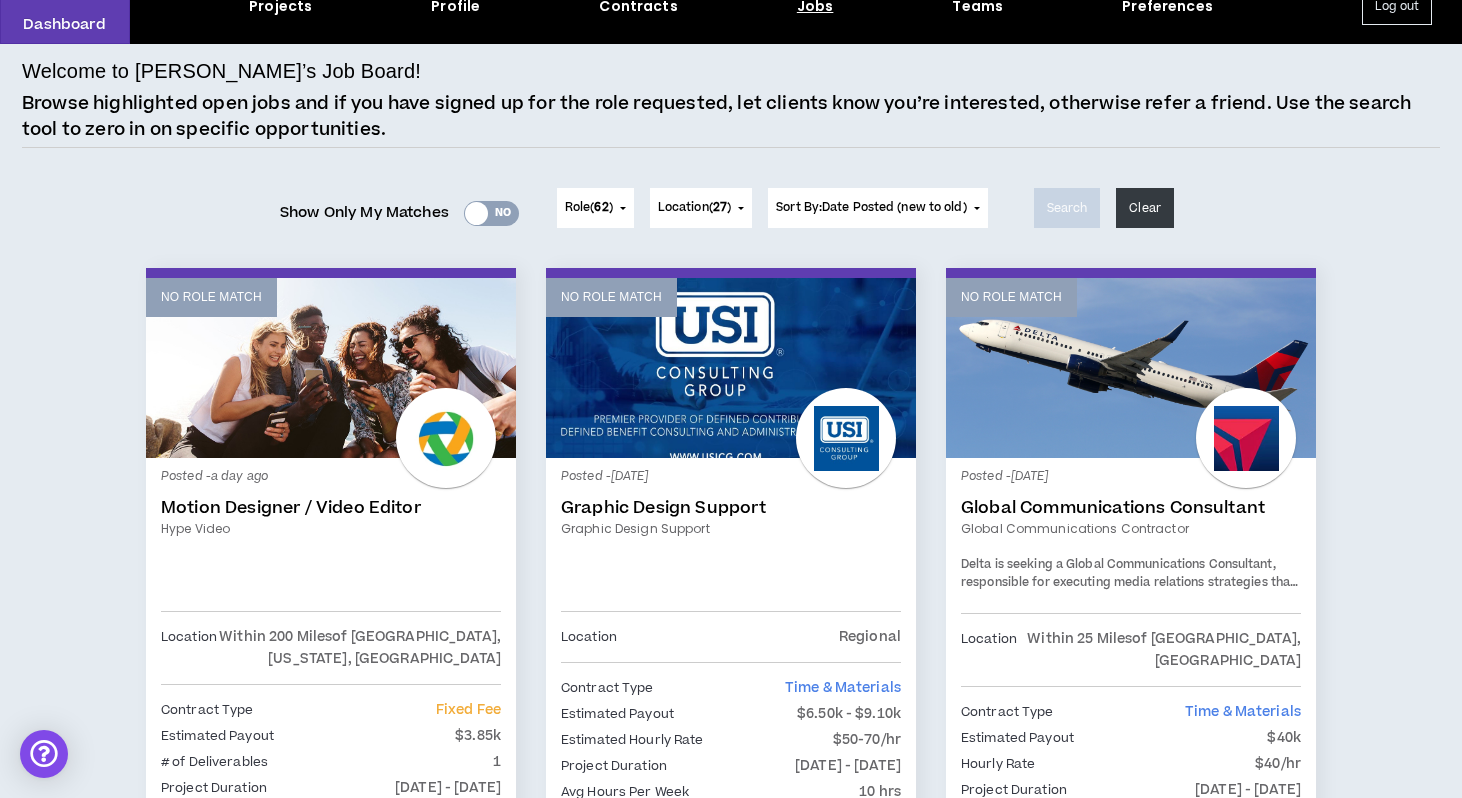scroll, scrollTop: 0, scrollLeft: 0, axis: both 